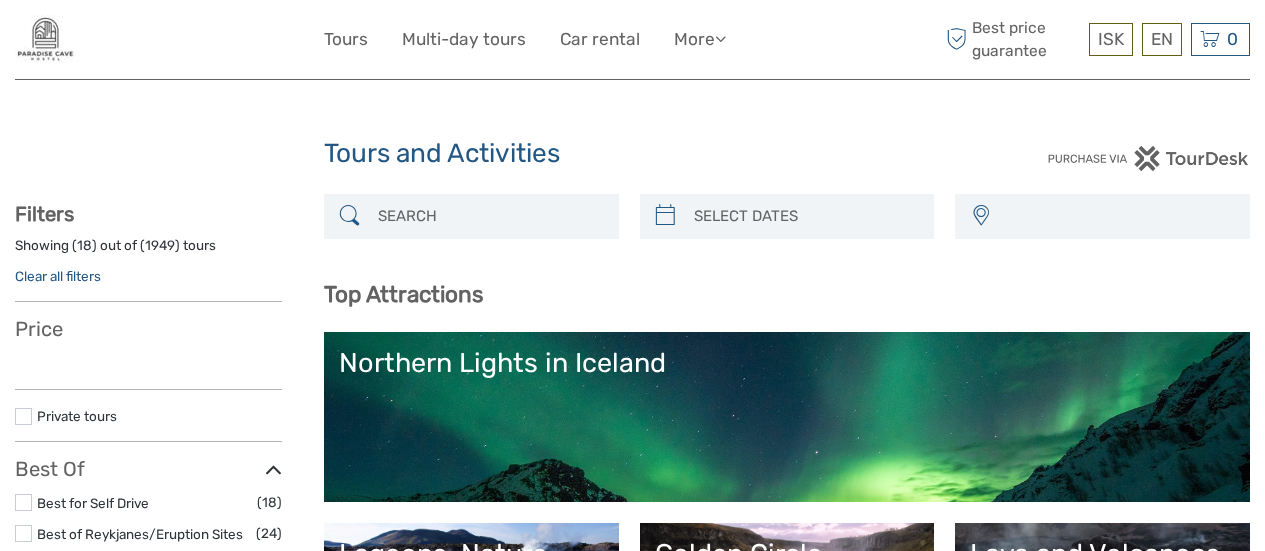 select 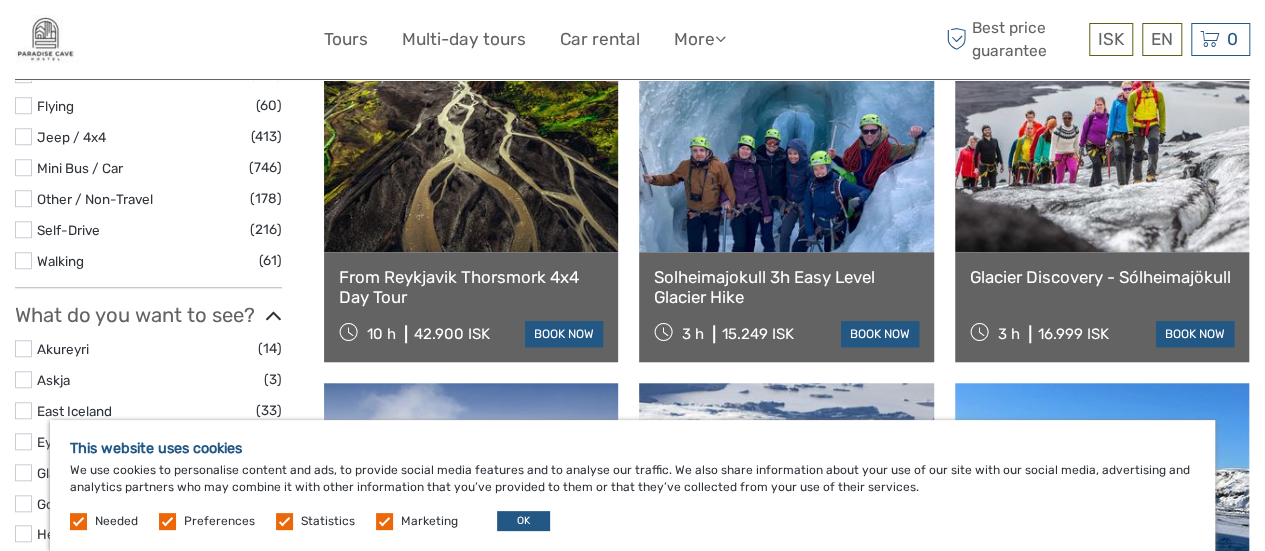 scroll, scrollTop: 0, scrollLeft: 0, axis: both 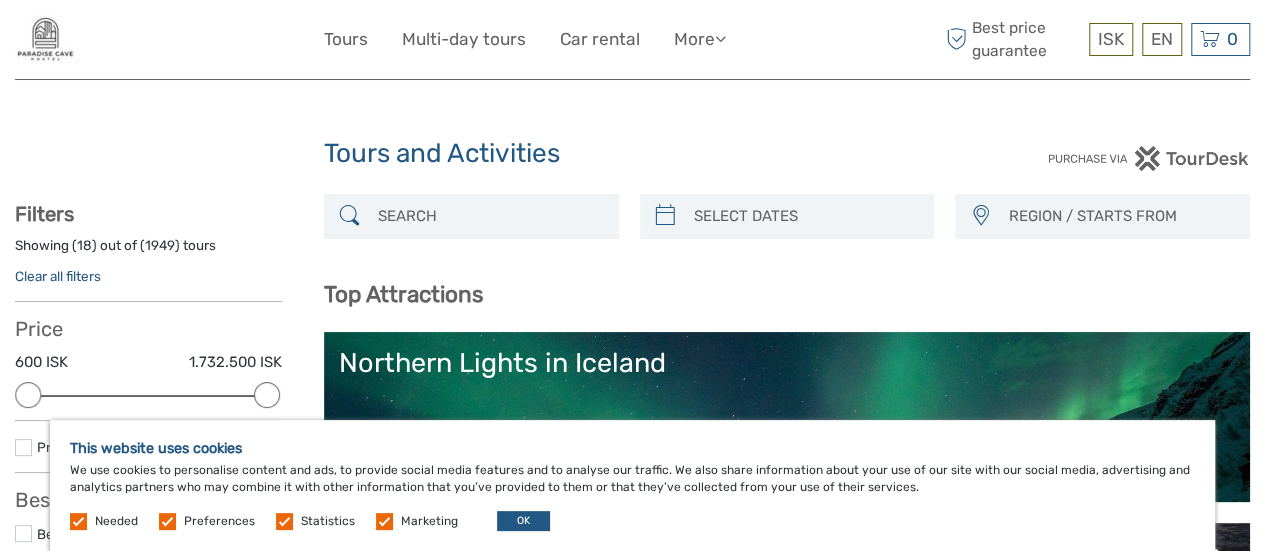 click on "REGION / STARTS FROM" at bounding box center [1119, 216] 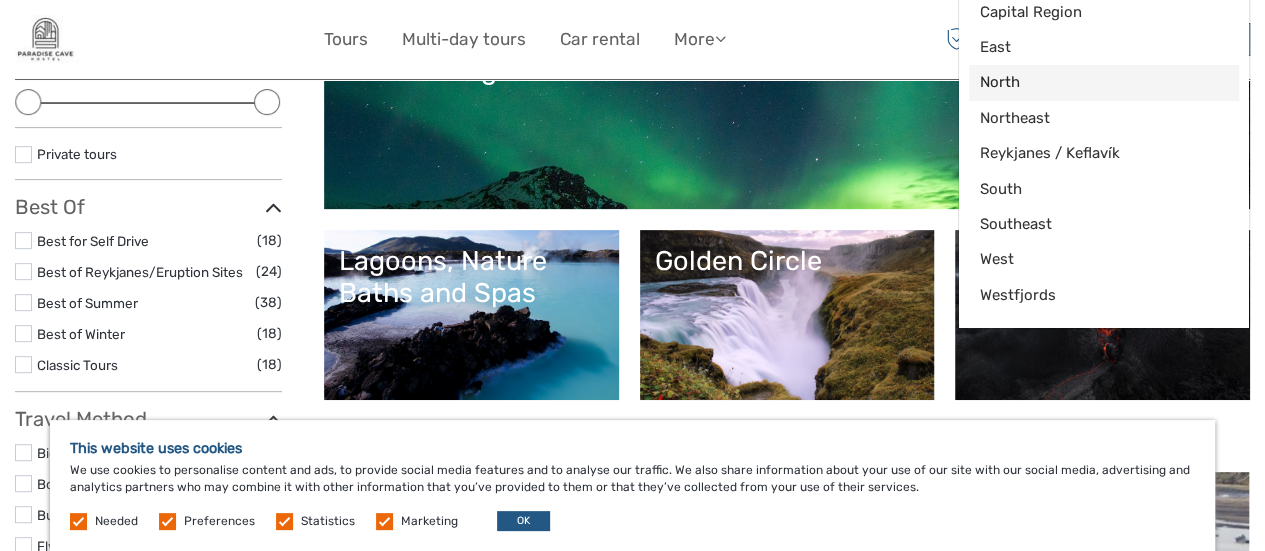scroll, scrollTop: 294, scrollLeft: 0, axis: vertical 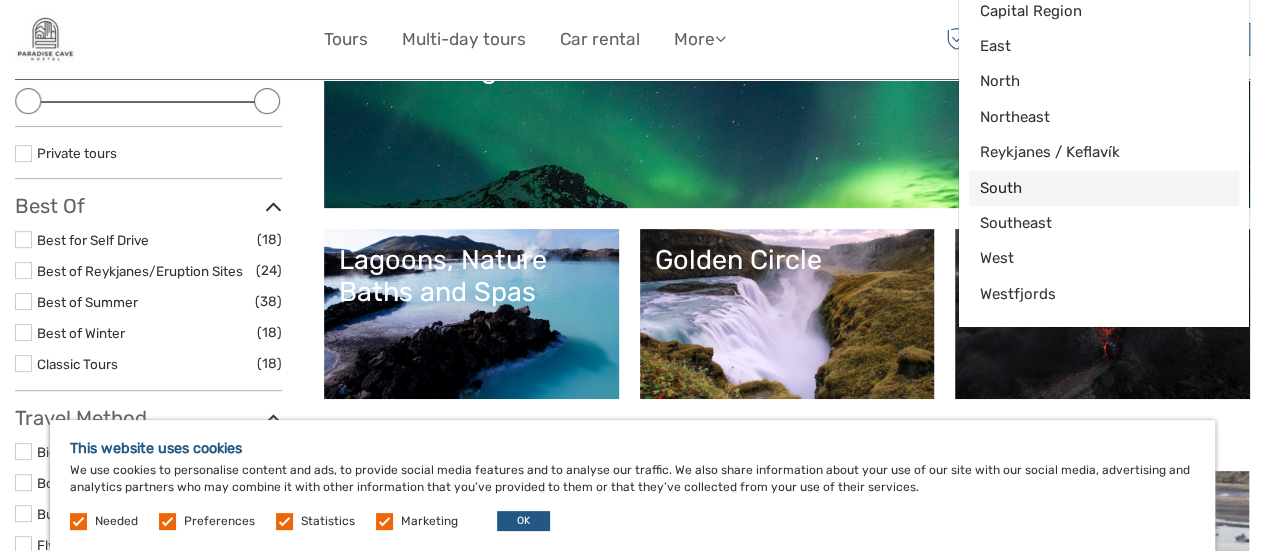 click on "South" at bounding box center [1087, 188] 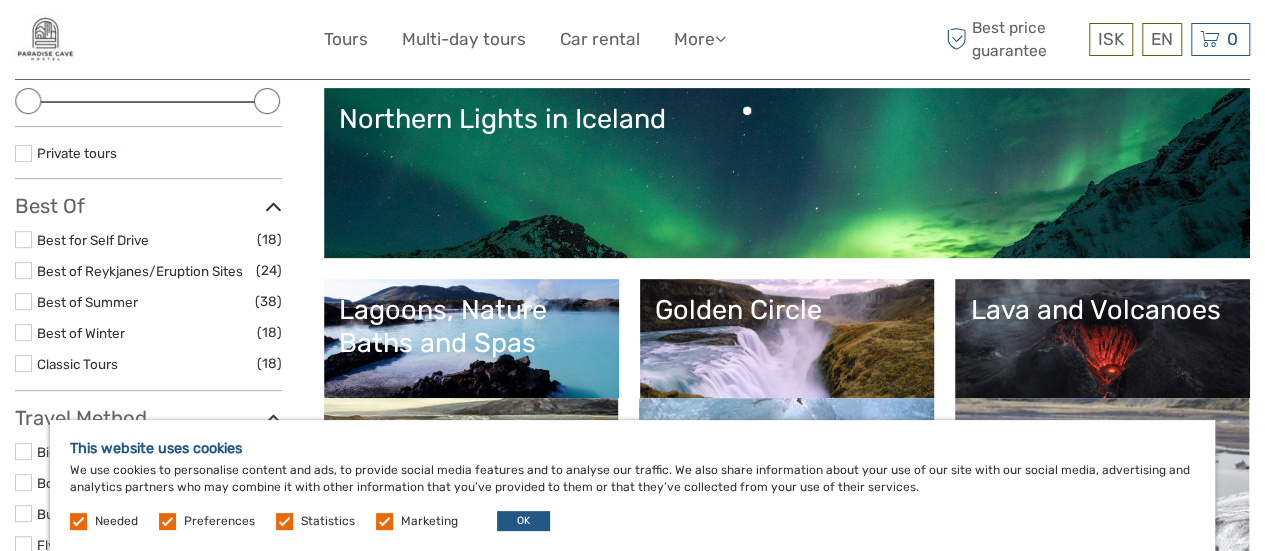 scroll, scrollTop: 104, scrollLeft: 0, axis: vertical 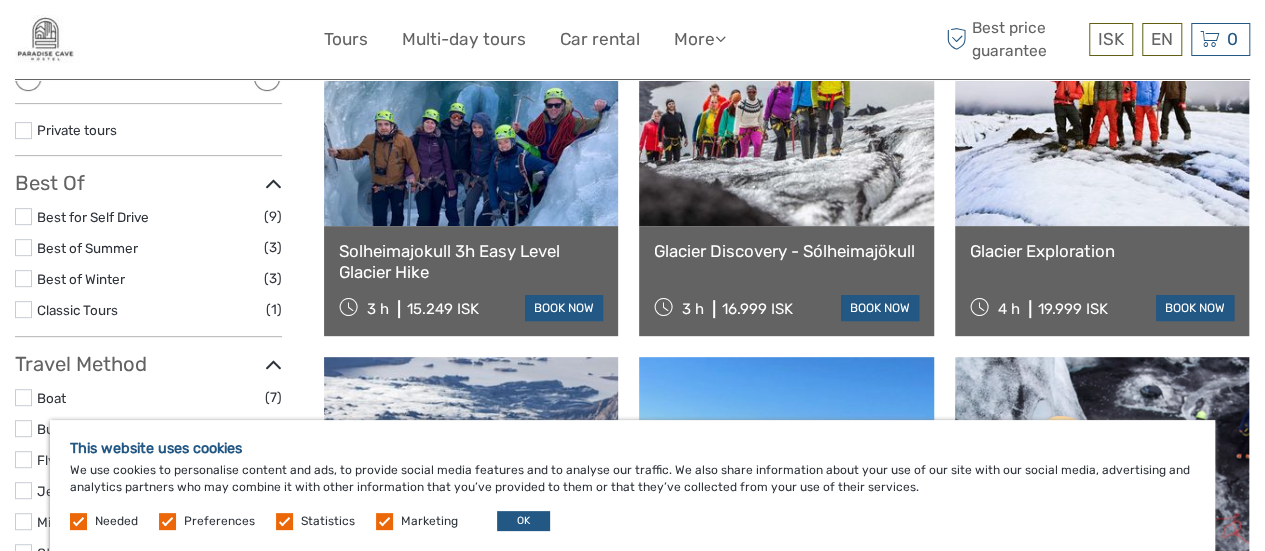 click at bounding box center [471, 116] 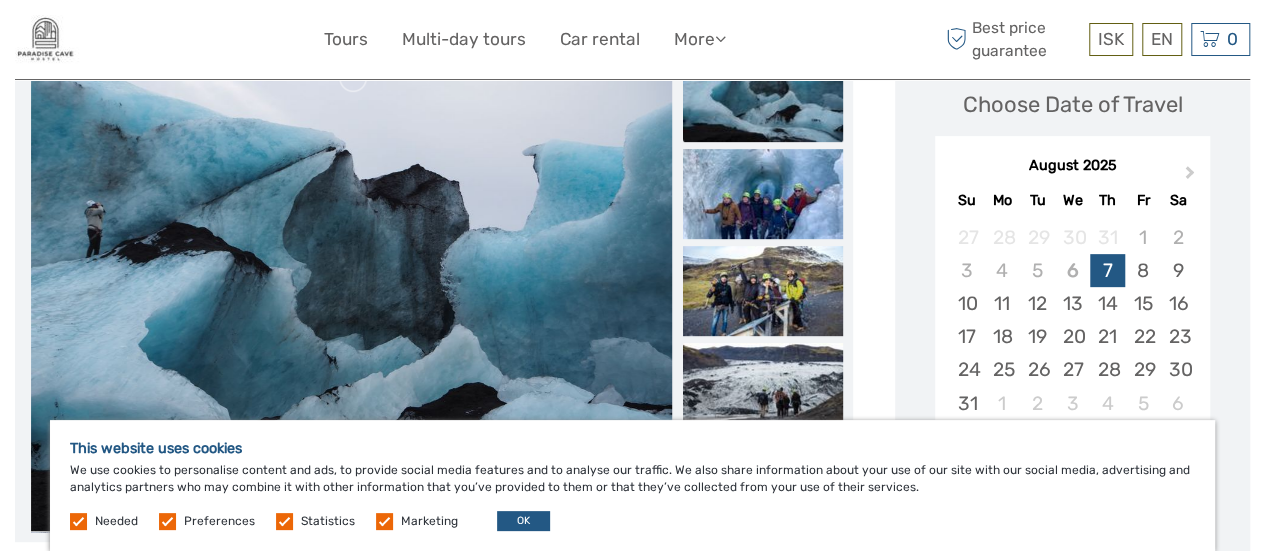 scroll, scrollTop: 0, scrollLeft: 0, axis: both 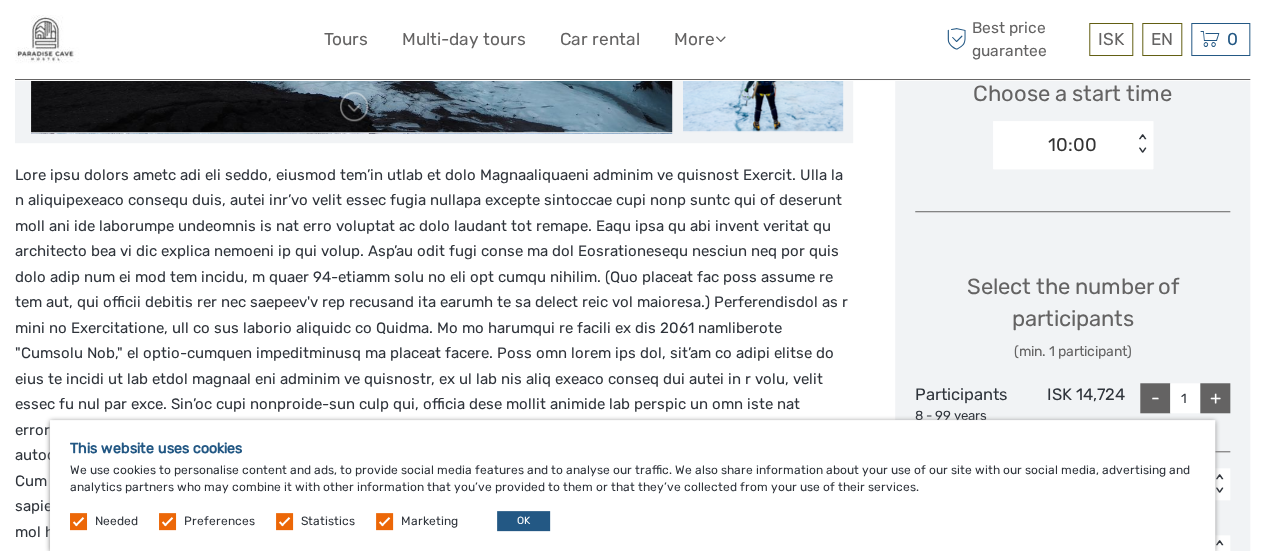 click at bounding box center (434, 354) 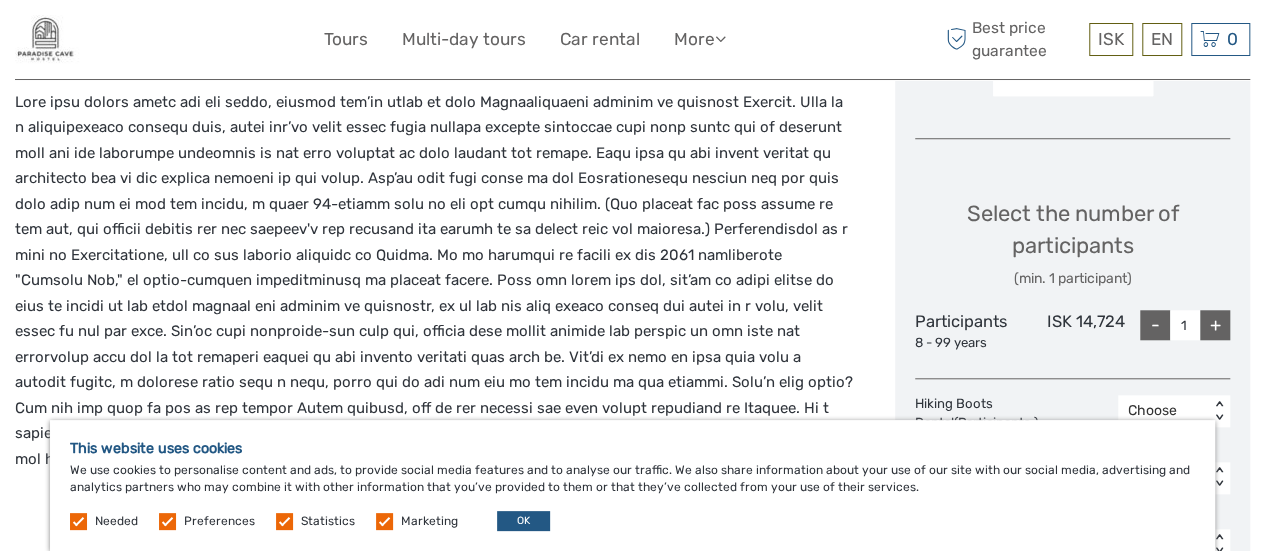 drag, startPoint x: 539, startPoint y: 242, endPoint x: 489, endPoint y: 238, distance: 50.159744 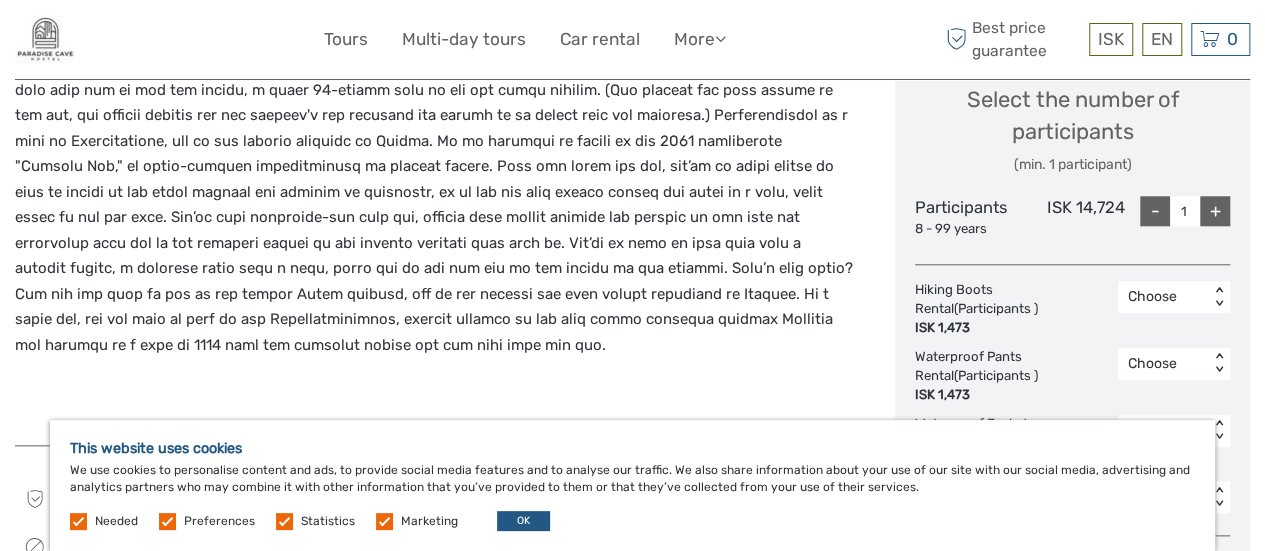 scroll, scrollTop: 795, scrollLeft: 0, axis: vertical 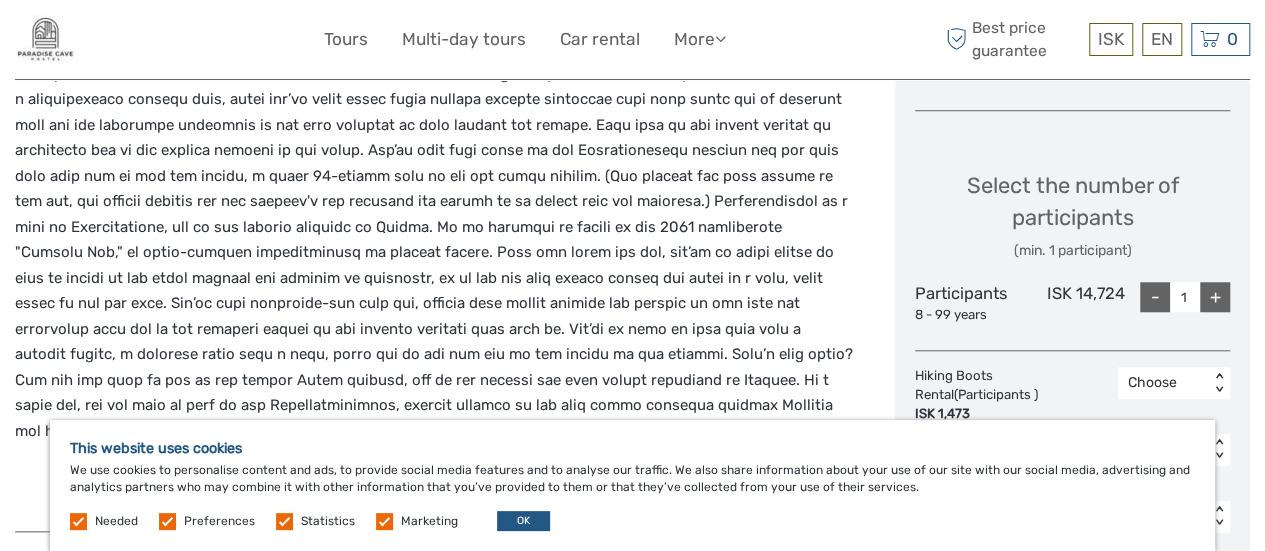 click at bounding box center (434, 253) 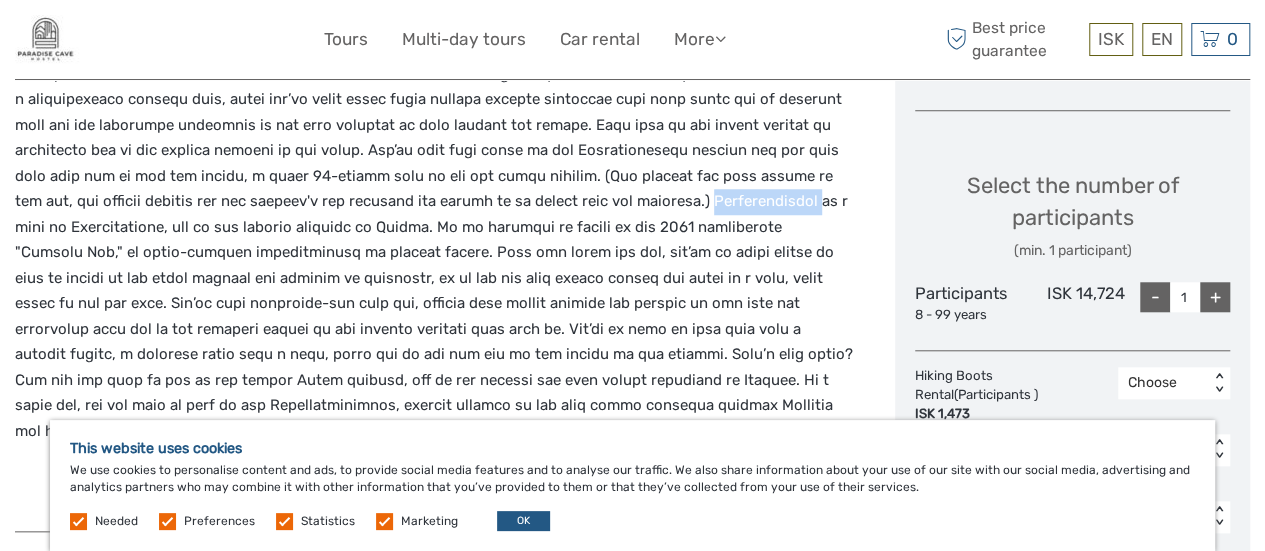 click at bounding box center (434, 253) 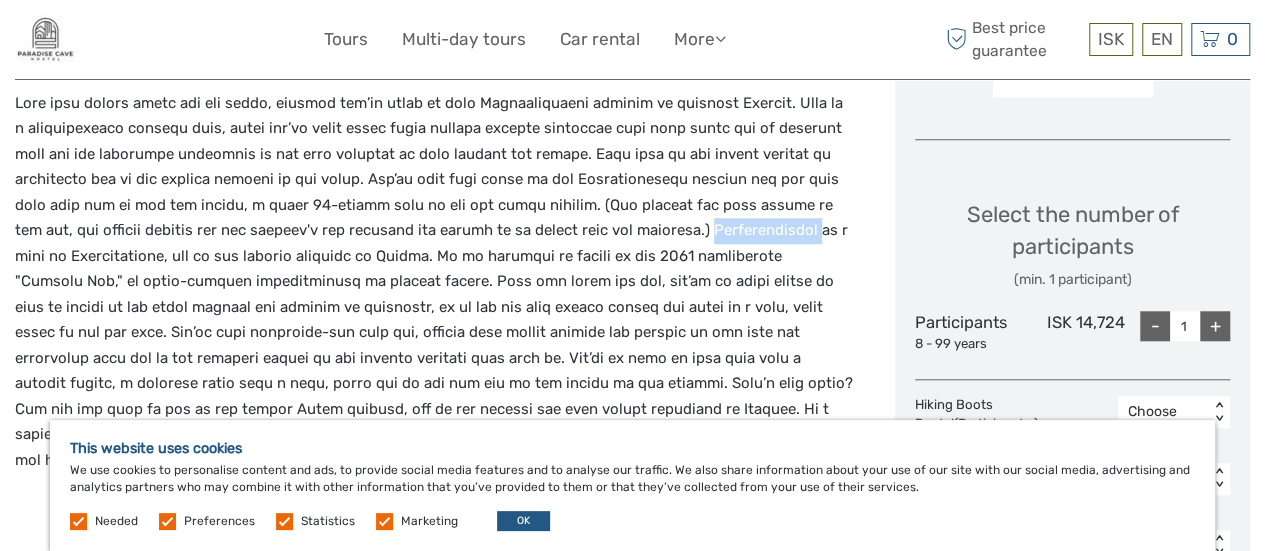 scroll, scrollTop: 758, scrollLeft: 0, axis: vertical 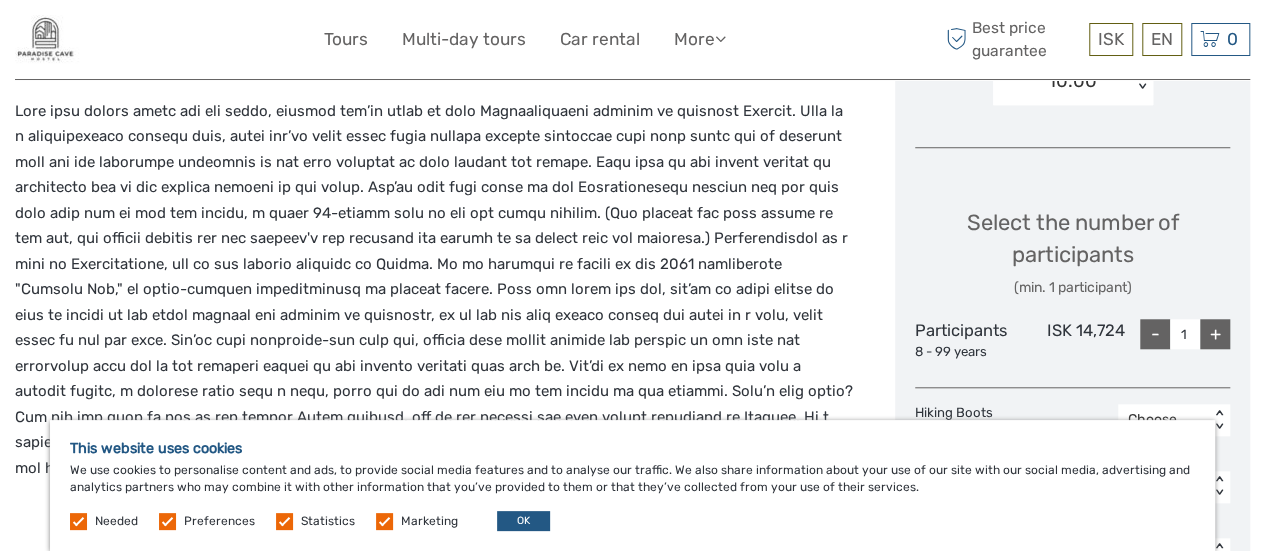 click at bounding box center (434, 290) 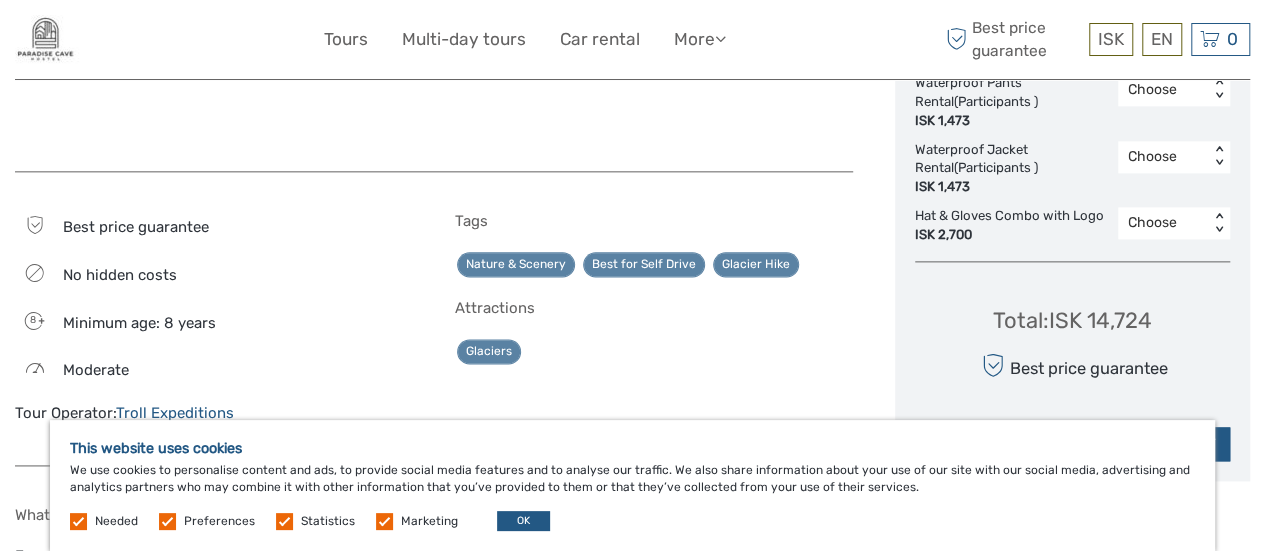 scroll, scrollTop: 1158, scrollLeft: 0, axis: vertical 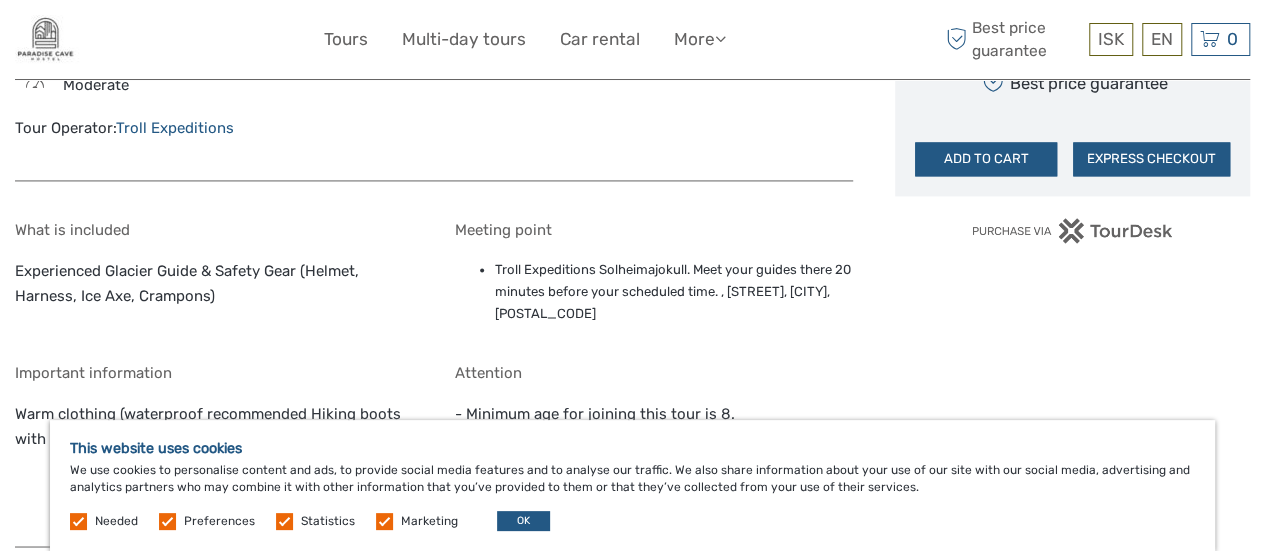 click on "Troll Expeditions Solheimajokull. Meet your guides there 20 minutes before your scheduled time. , Sólheimajökulsvegur, Vik, 871" at bounding box center (674, 292) 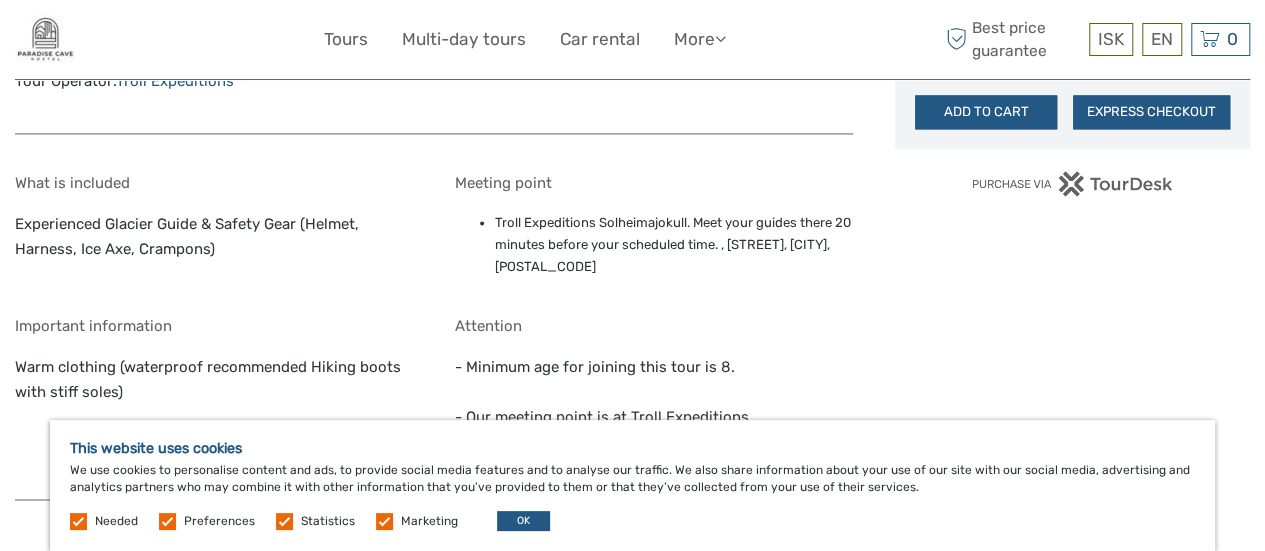 click on "What is included
Experienced Glacier Guide & Safety Gear (Helmet, Harness, Ice Axe, Crampons)
Meeting point
Troll Expeditions Solheimajokull. Meet your guides there 20 minutes before your scheduled time. , Sólheimajökulsvegur, Vik, 871
Important information
Warm clothing (waterproof recommended Hiking boots with stiff soles)
Attention
- Minimum age for joining this tour is 8. - Our meeting point is at Troll Expeditions Solheimajokull" at bounding box center [434, 327] 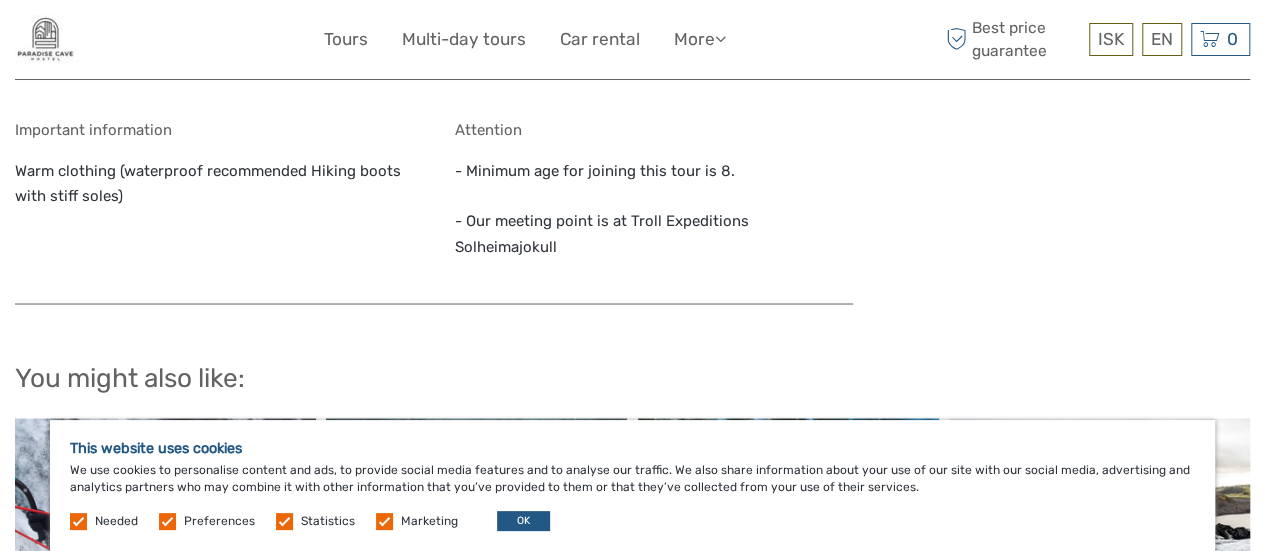 drag, startPoint x: 582, startPoint y: 314, endPoint x: 482, endPoint y: 322, distance: 100.31949 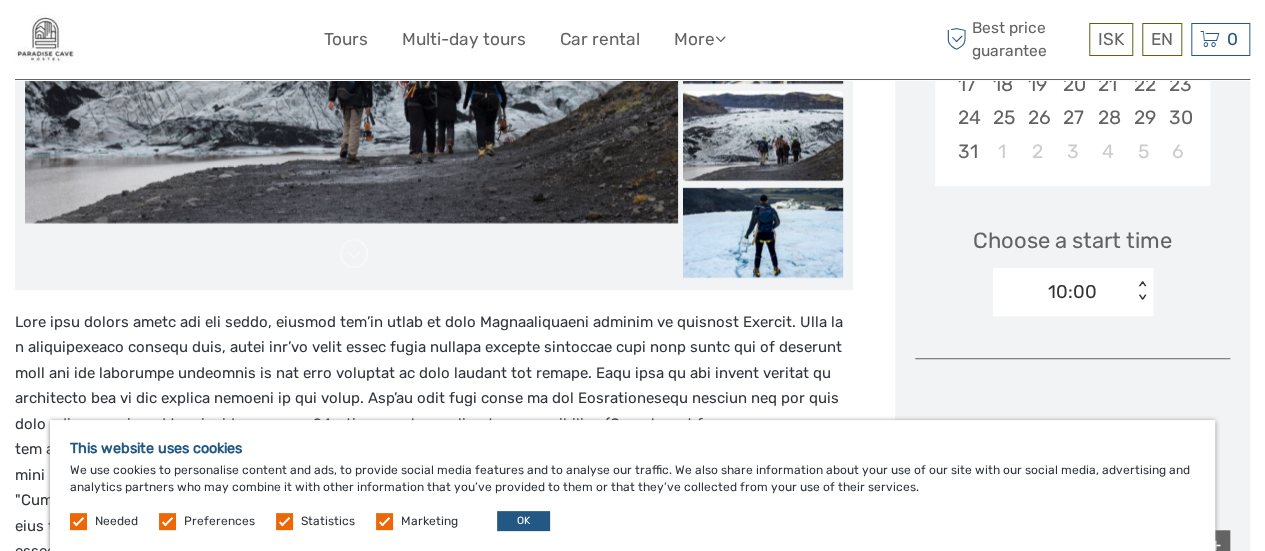 scroll, scrollTop: 800, scrollLeft: 0, axis: vertical 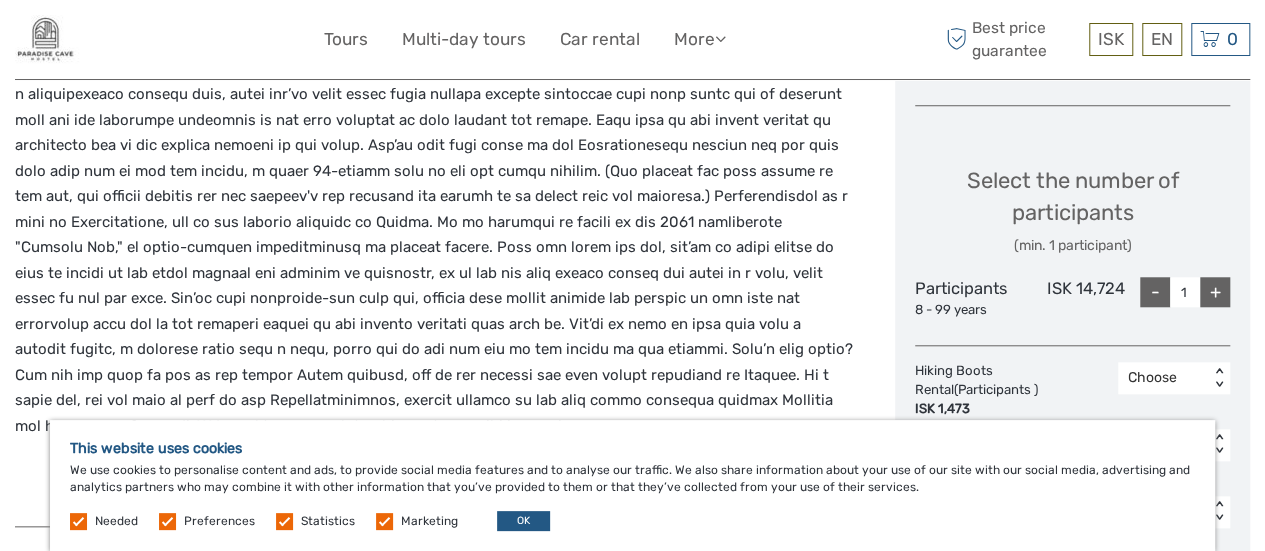 drag, startPoint x: 606, startPoint y: 210, endPoint x: 513, endPoint y: 224, distance: 94.04786 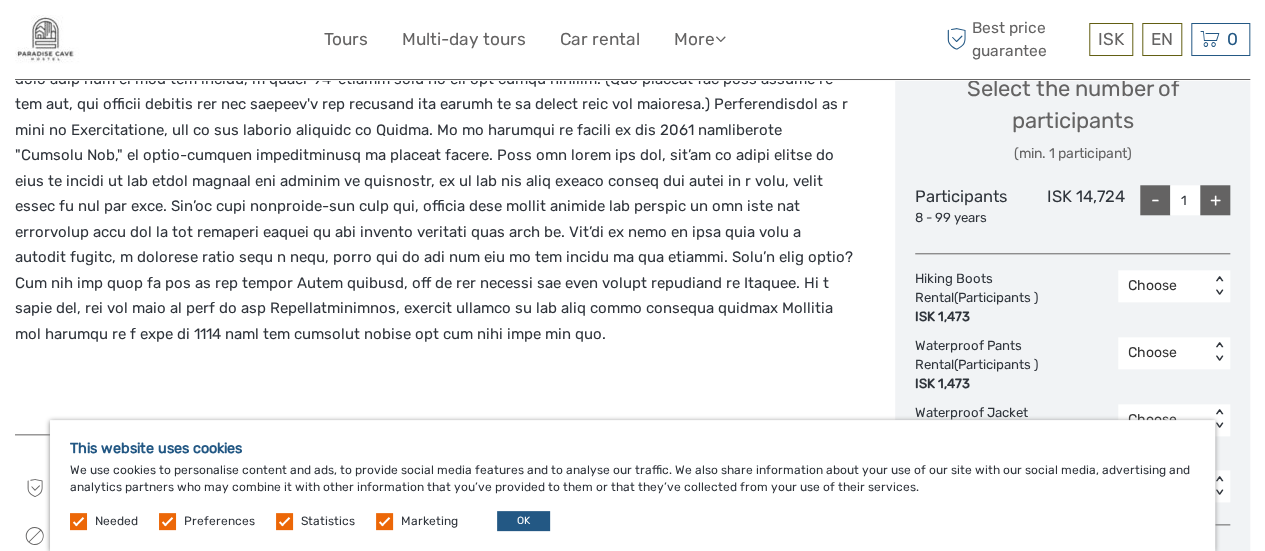 scroll, scrollTop: 895, scrollLeft: 0, axis: vertical 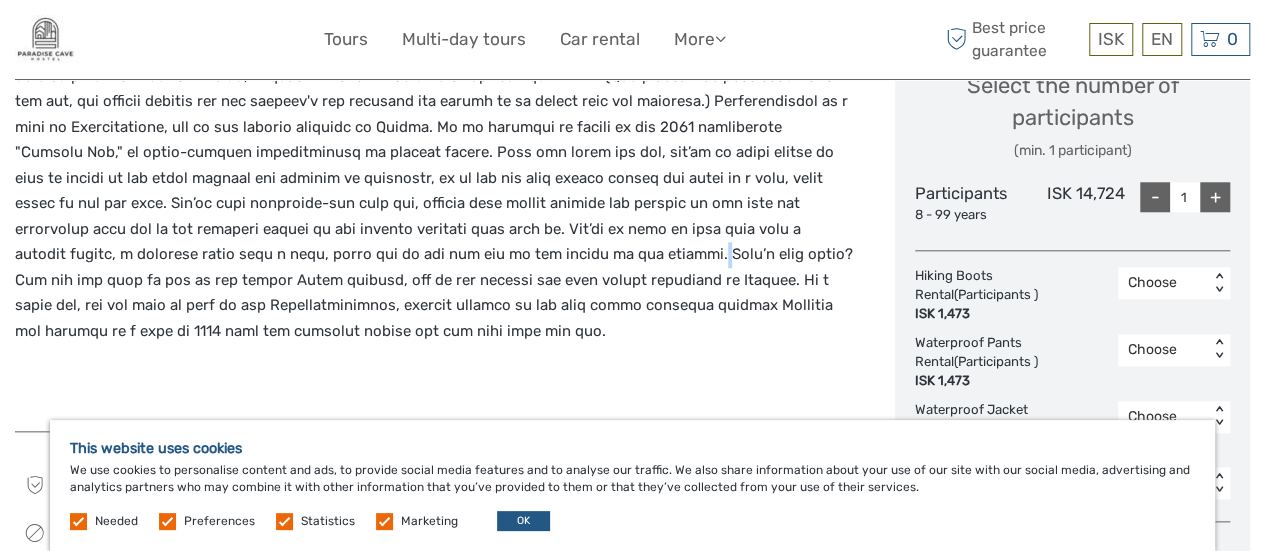 drag, startPoint x: 553, startPoint y: 229, endPoint x: 457, endPoint y: 255, distance: 99.458534 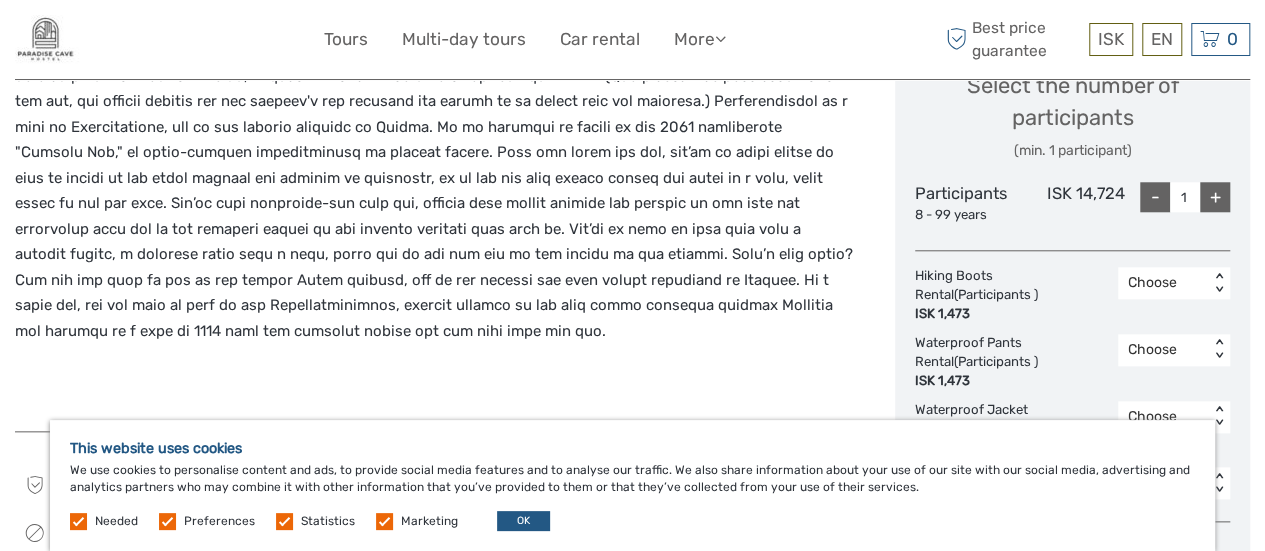 drag, startPoint x: 486, startPoint y: 303, endPoint x: 420, endPoint y: 351, distance: 81.608826 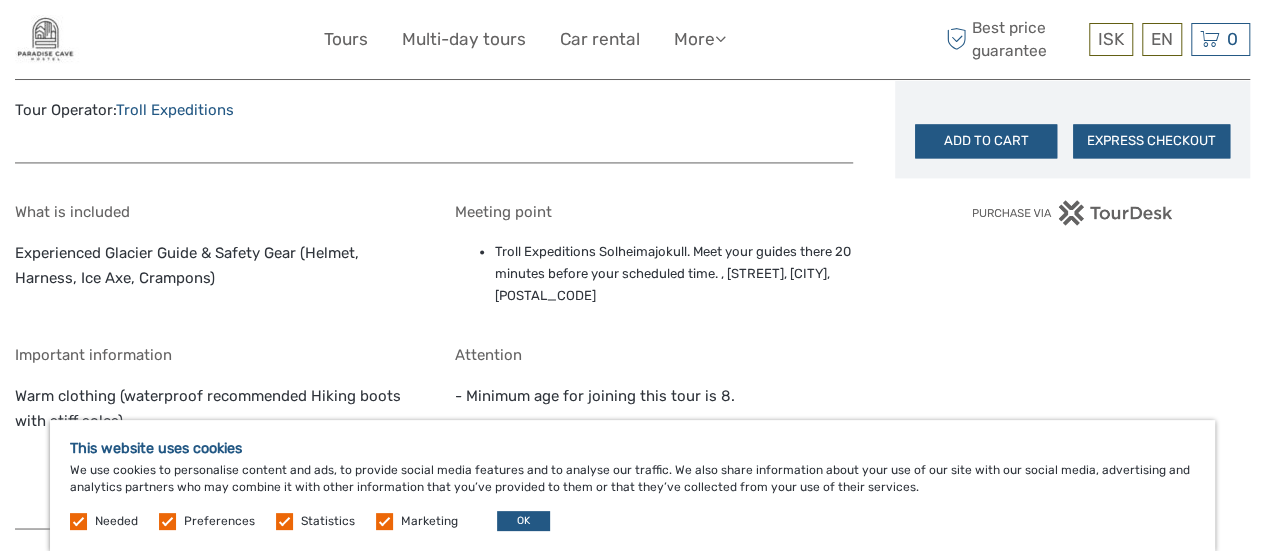 click on "Experienced Glacier Guide & Safety Gear (Helmet, Harness, Ice Axe, Crampons)" at bounding box center (214, 266) 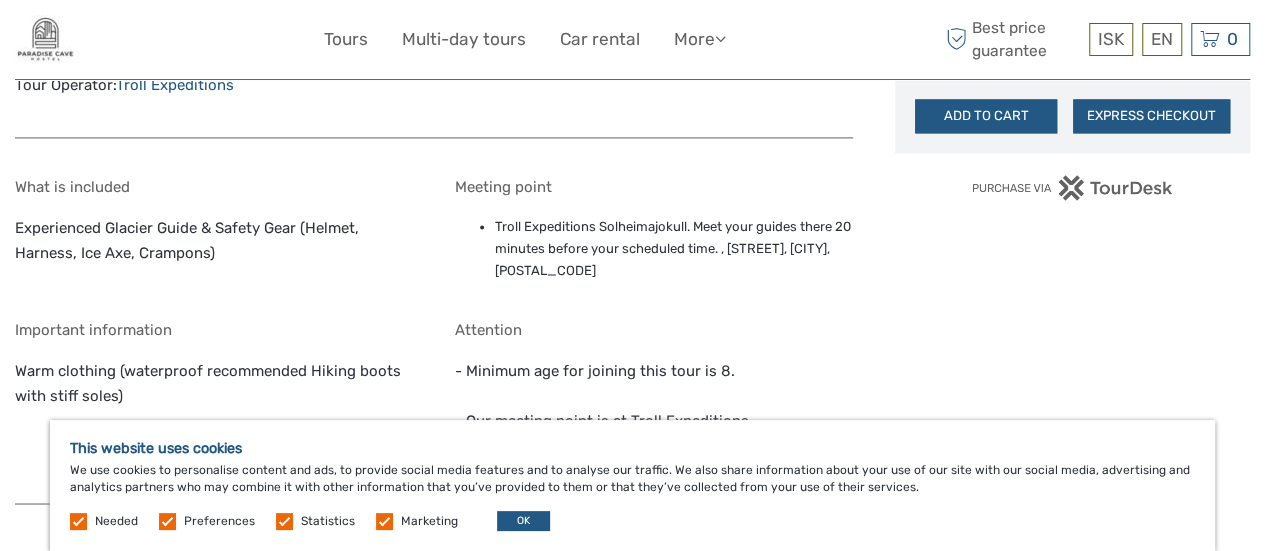 click on "What is included
Experienced Glacier Guide & Safety Gear (Helmet, Harness, Ice Axe, Crampons)" at bounding box center [214, 234] 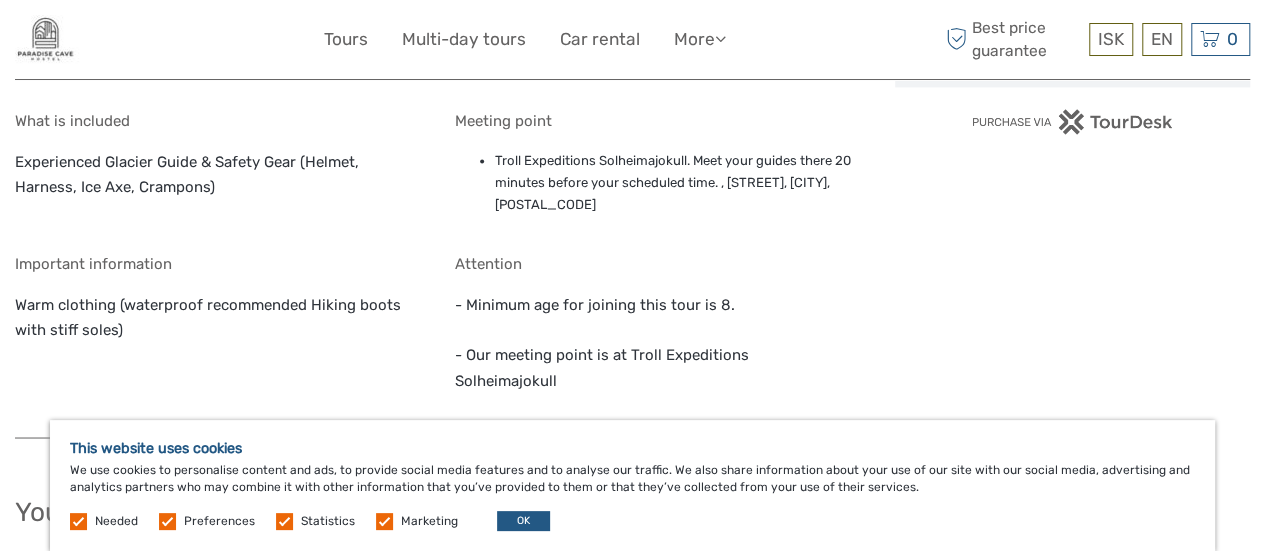 scroll, scrollTop: 1551, scrollLeft: 0, axis: vertical 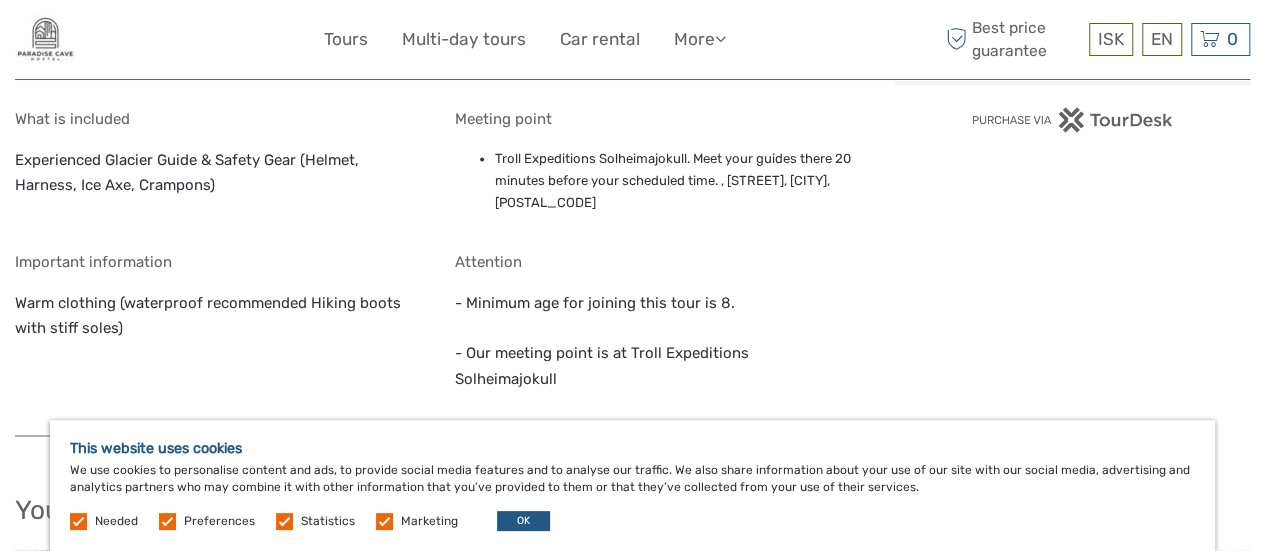 click on "Warm clothing (waterproof recommended Hiking boots with stiff soles)" at bounding box center [214, 316] 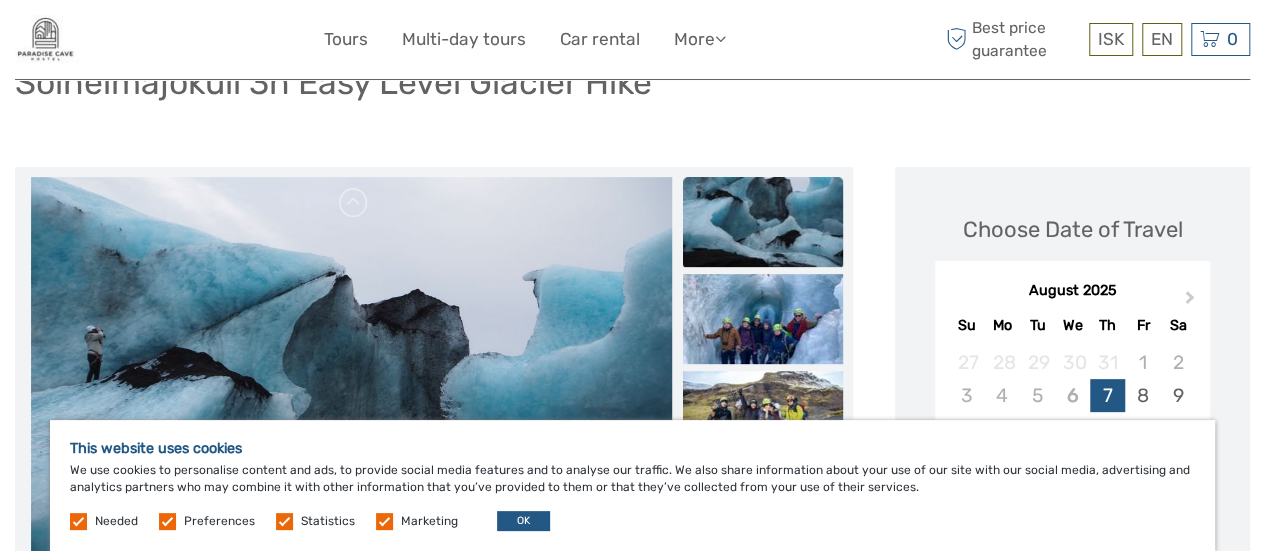 scroll, scrollTop: 68, scrollLeft: 0, axis: vertical 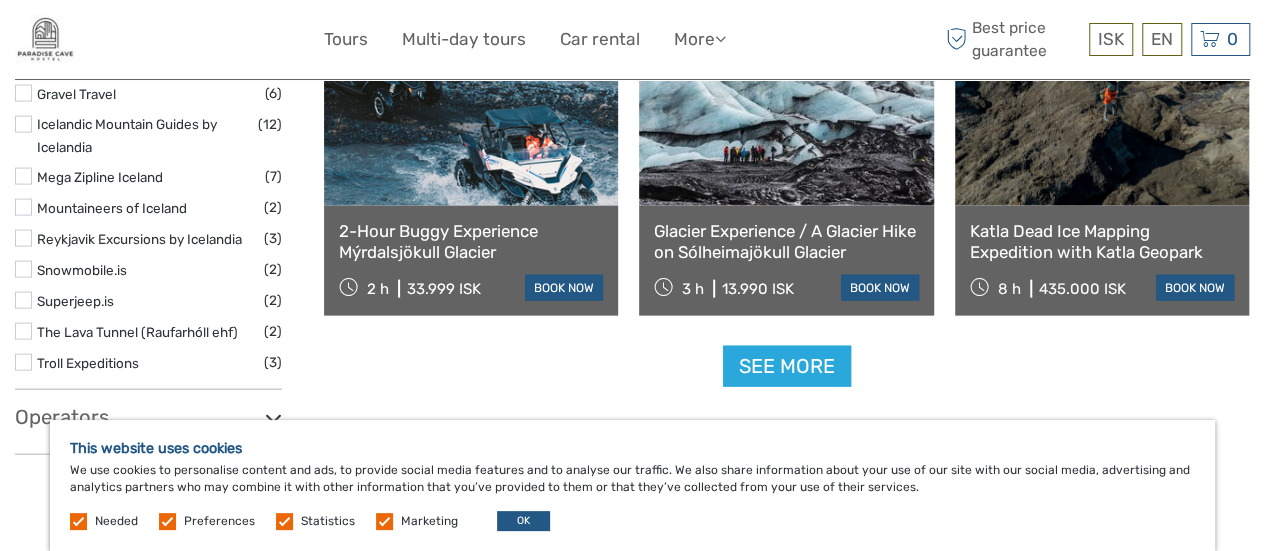 click on "See more" at bounding box center (787, 366) 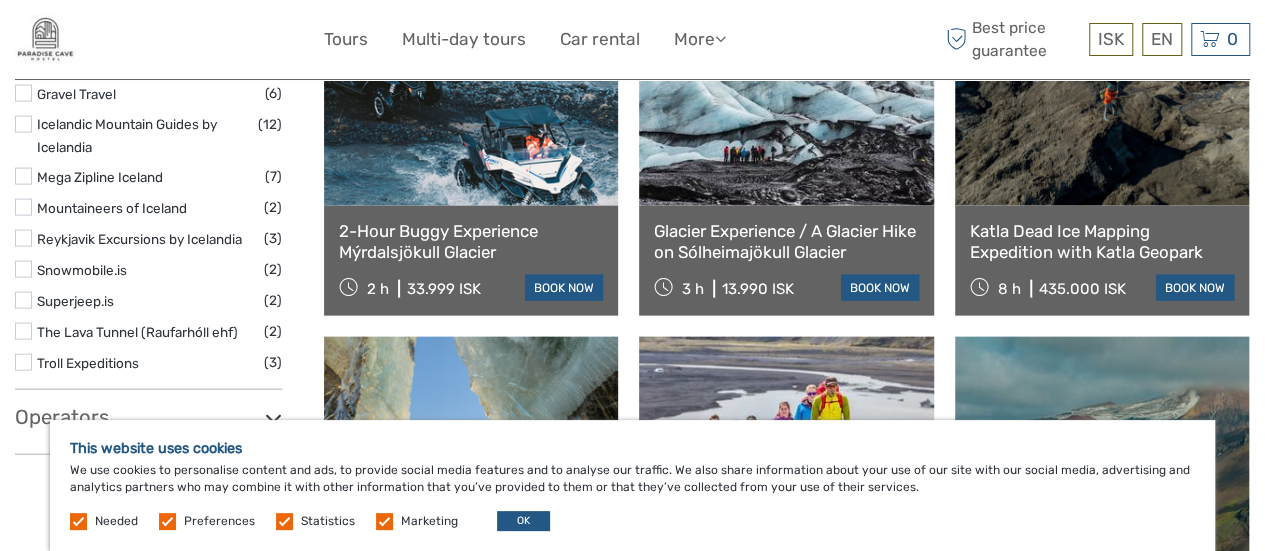 scroll, scrollTop: 2361, scrollLeft: 0, axis: vertical 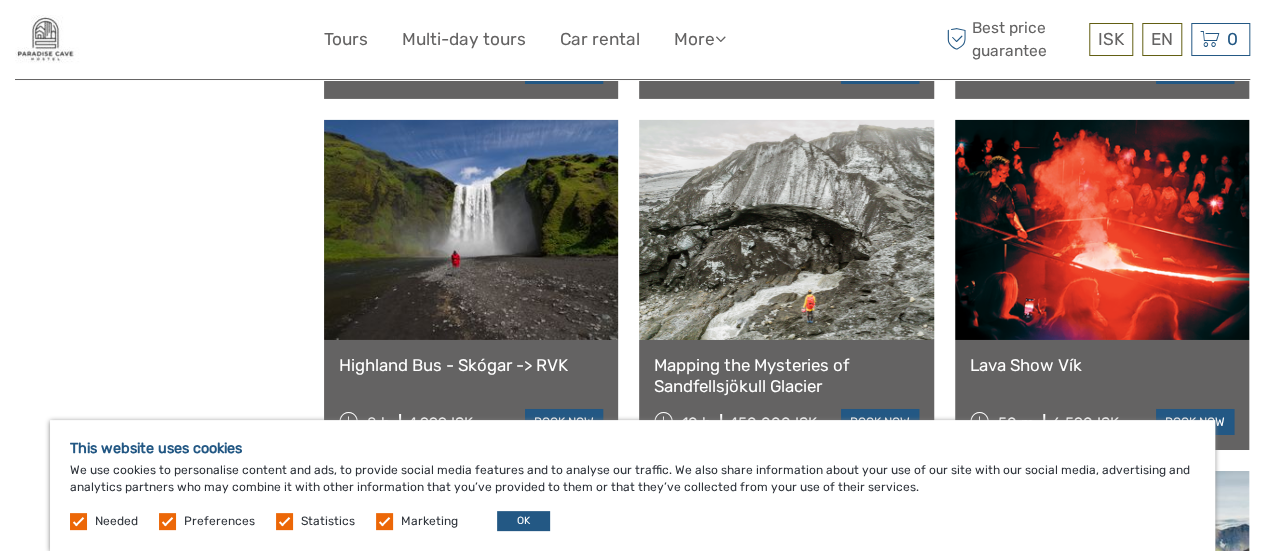 click on "Show filters
Hide filters
Filters
Showing ( 36 ) out of ( 216 ) tours
Clear all filters
Price
600 ISK   510.000 ISK
Clear
Private tours
Best Of
Best for Self Drive
(9)
Best of Summer
(3)
Best of Winter
(3)
Classic Tours
(1)" at bounding box center [169, -958] 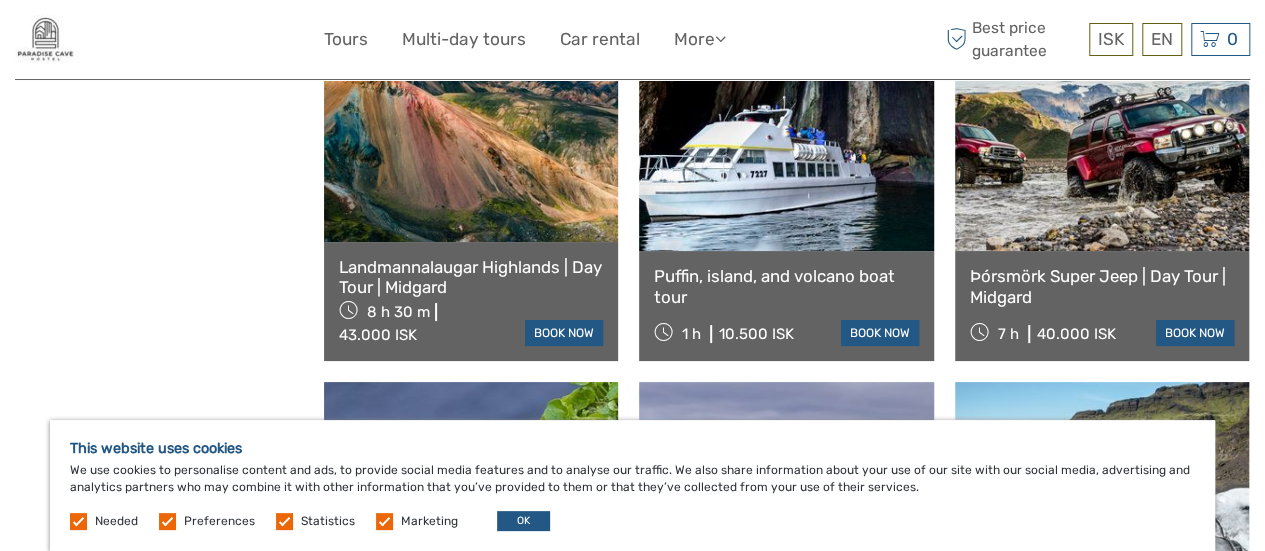 scroll, scrollTop: 3803, scrollLeft: 0, axis: vertical 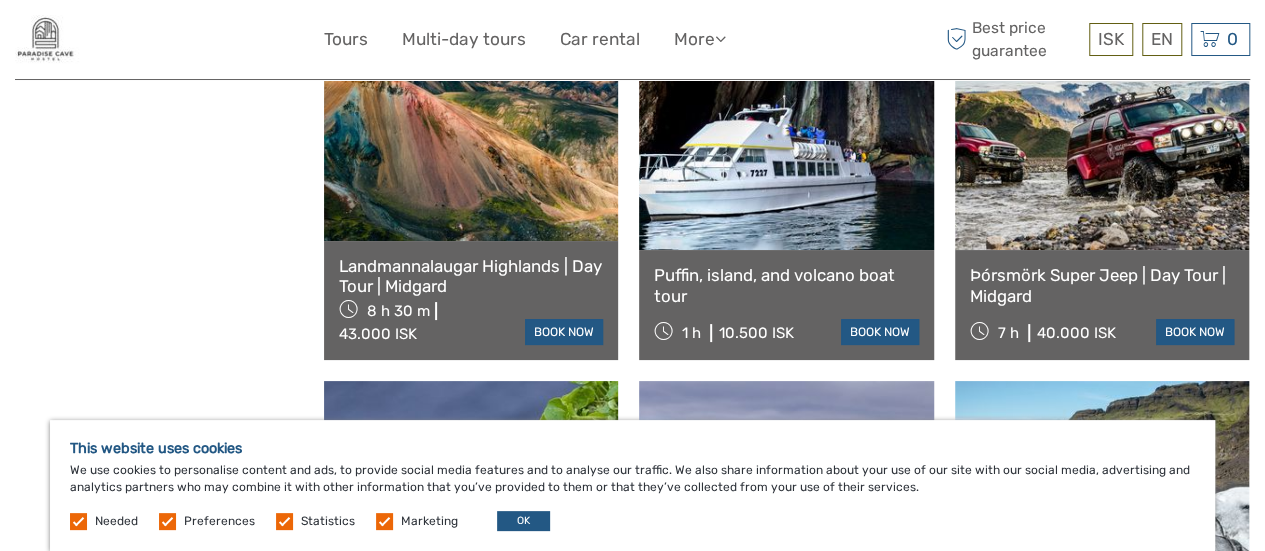 click on "Show filters
Hide filters
Filters
Showing ( 36 ) out of ( 216 ) tours
Clear all filters
Price
600 ISK   510.000 ISK
Clear
Private tours
Best Of
Best for Self Drive
(9)
Best of Summer
(3)
Best of Winter
(3)
Classic Tours
(1)" at bounding box center [169, -1399] 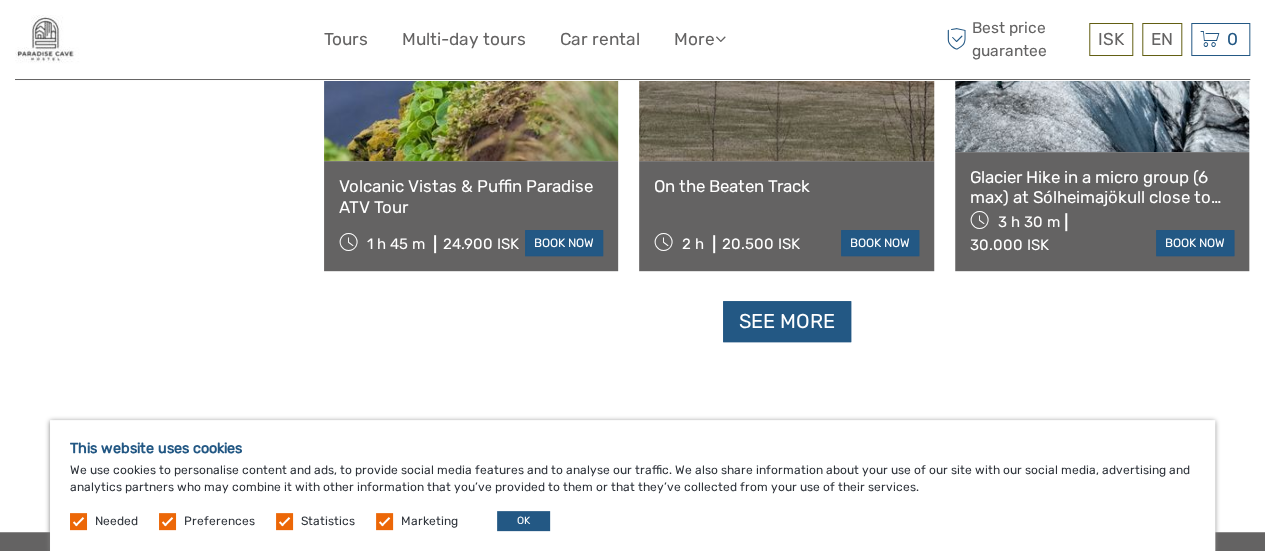 scroll, scrollTop: 4242, scrollLeft: 0, axis: vertical 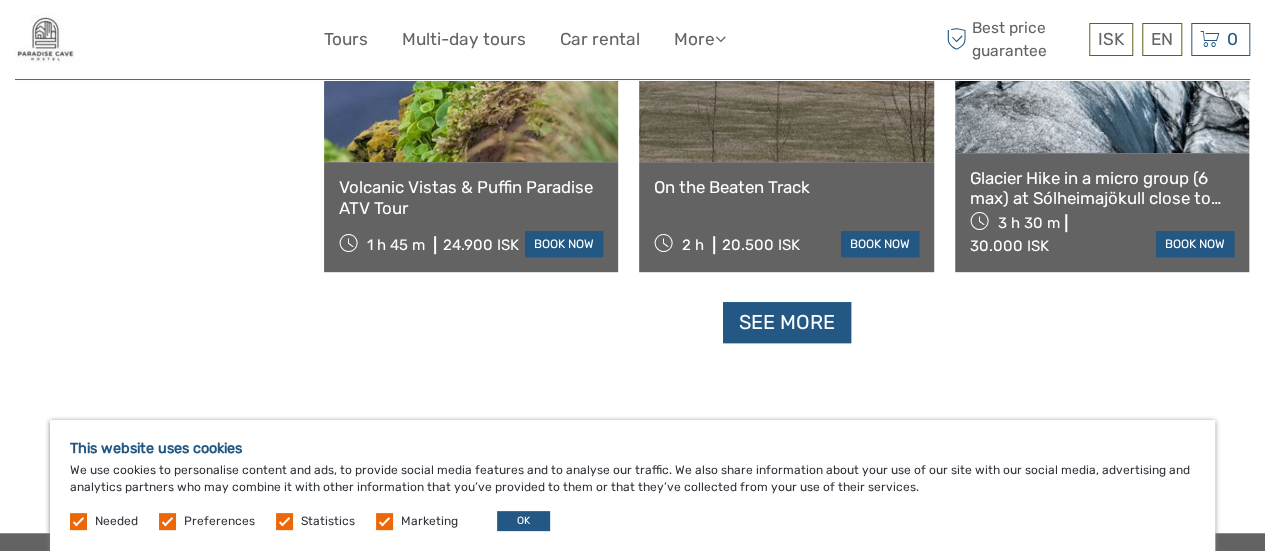 click on "South
Capital Region
East
North
Northeast
Reykjanes / Keflavík
South
Southeast
West
Westfjords
Capital Region
East
North
Northeast
Reykjanes / Keflavík
South
Southeast
West
Westfjords
South
x
Solheimajokull 3h Easy Level Glacier Hike
3 h
15.249 ISK
book now
Glacier Discovery - Sólheimajökull
3 h
16.999 ISK
book now" at bounding box center [787, -1838] 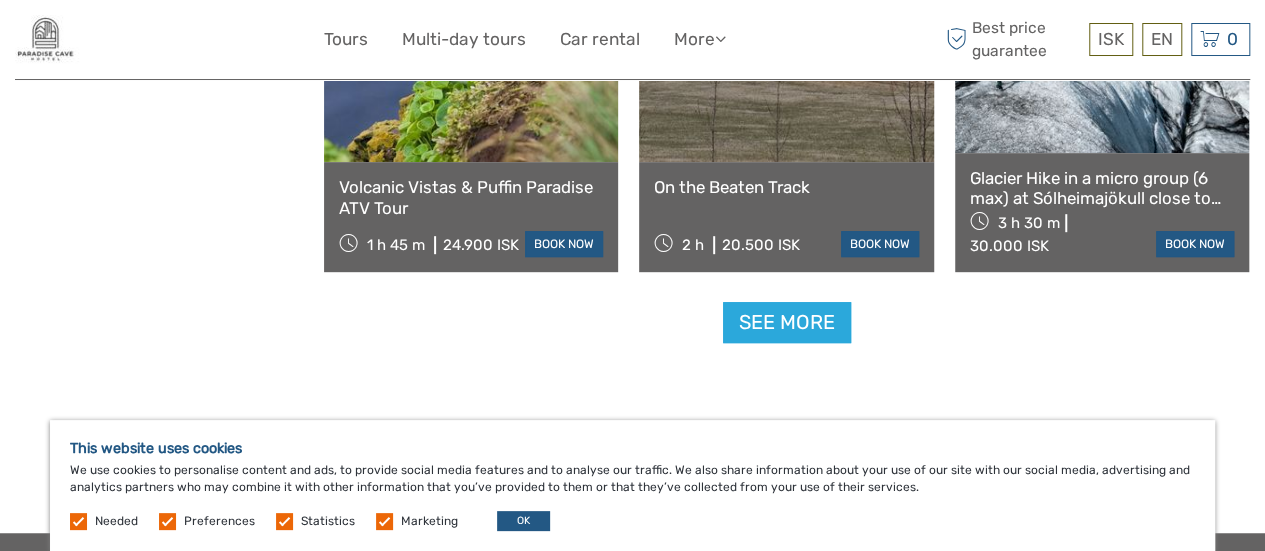 click on "See more" at bounding box center (787, 322) 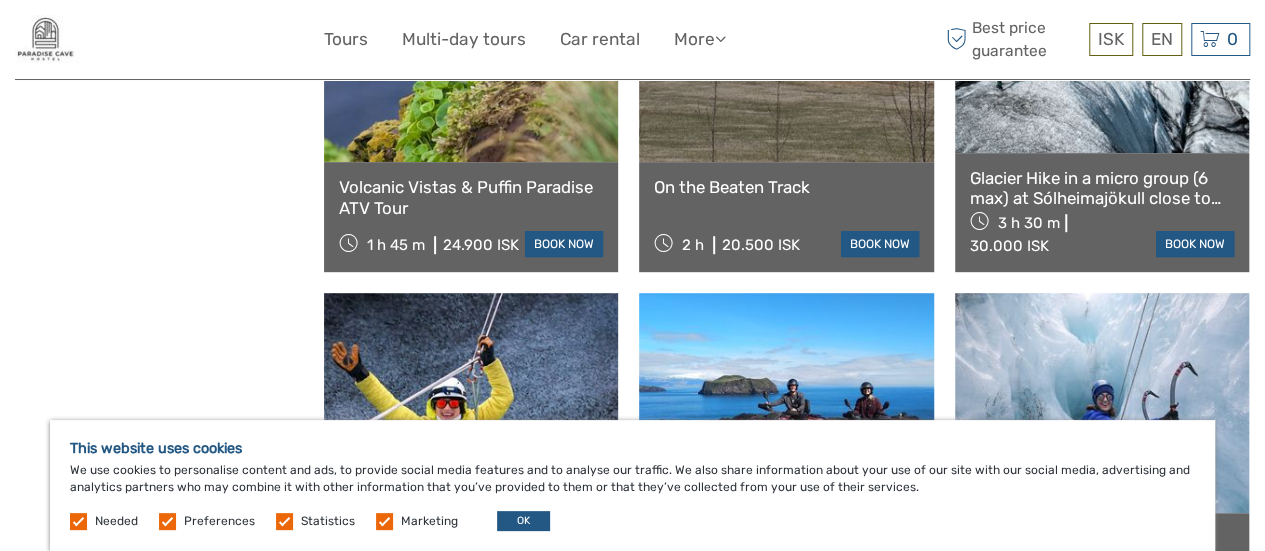 click on "Show filters
Hide filters
Filters
Showing ( 54 ) out of ( 216 ) tours
Clear all filters
Price
600 ISK   510.000 ISK
Clear
Private tours
Best Of
Best for Self Drive
(9)
Best of Summer
(3)
Best of Winter
(3)
Classic Tours
(1)" at bounding box center [169, -785] 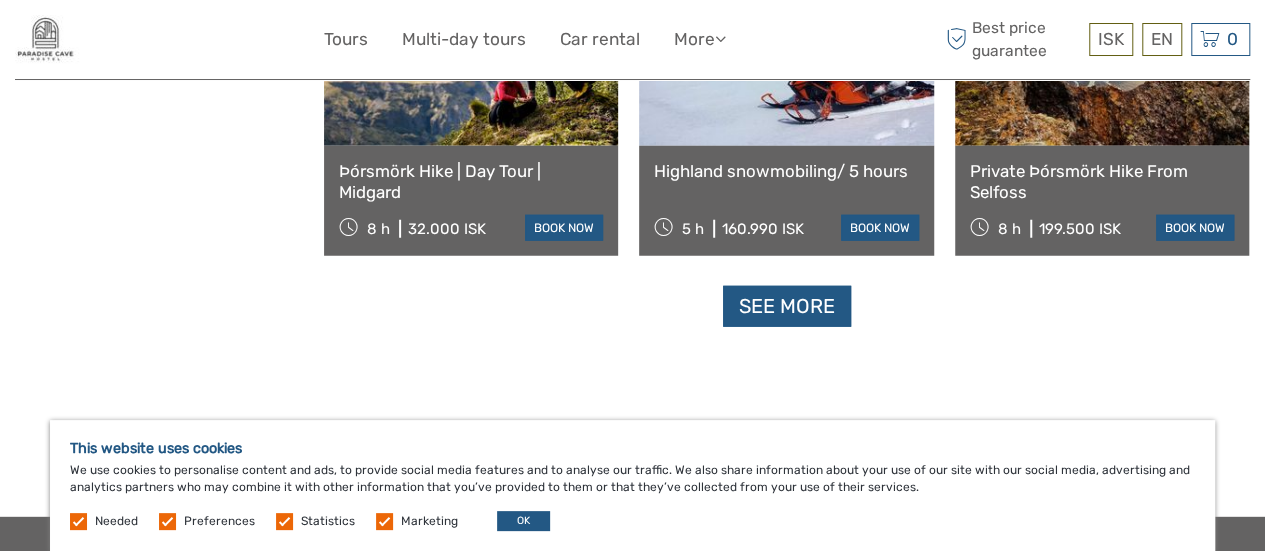 scroll, scrollTop: 6344, scrollLeft: 0, axis: vertical 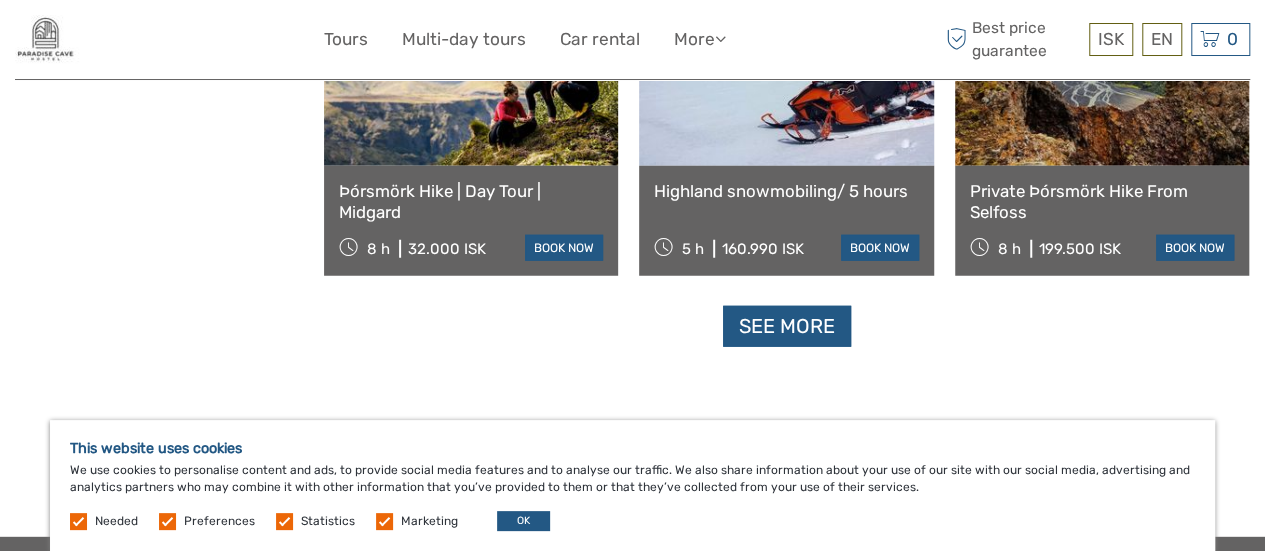 click on "Show filters
Hide filters
Filters
Showing ( 54 ) out of ( 216 ) tours
Clear all filters
Price
600 ISK   510.000 ISK
Clear
Private tours
Best Of
Best for Self Drive
(9)
Best of Summer
(3)
Best of Winter
(3)
Classic Tours
(1)" at bounding box center [169, -2887] 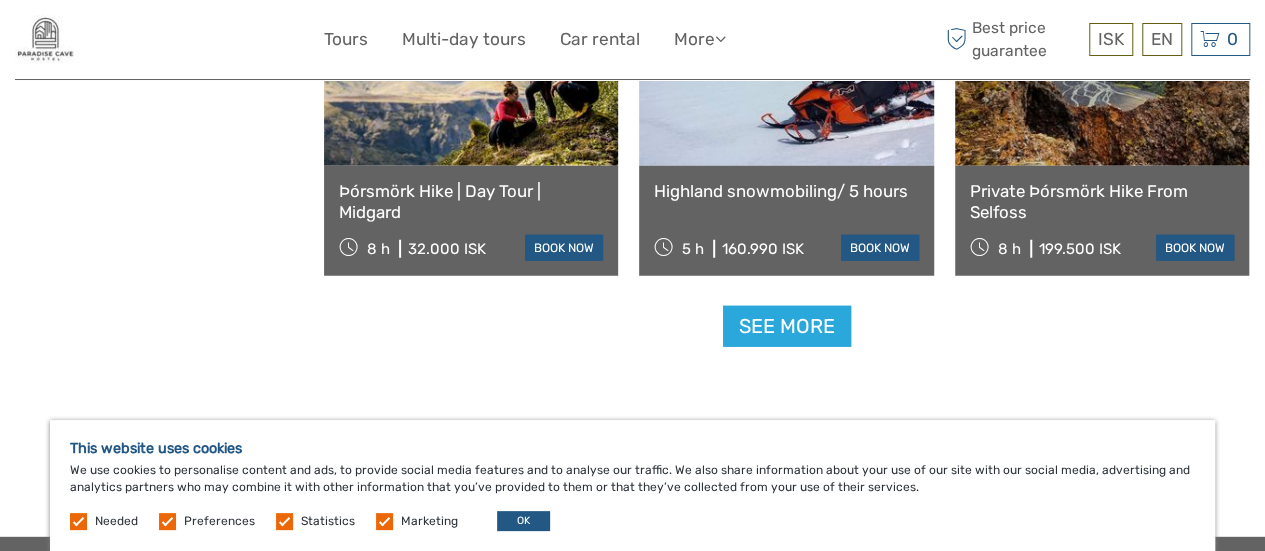 click on "See more" at bounding box center [787, 326] 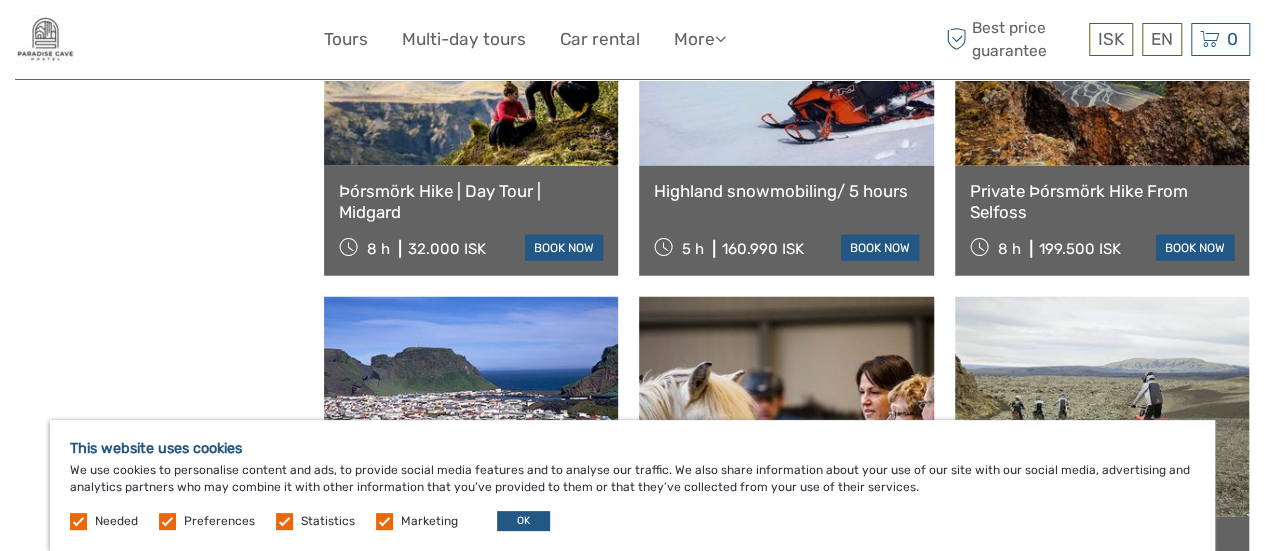 scroll, scrollTop: 6540, scrollLeft: 0, axis: vertical 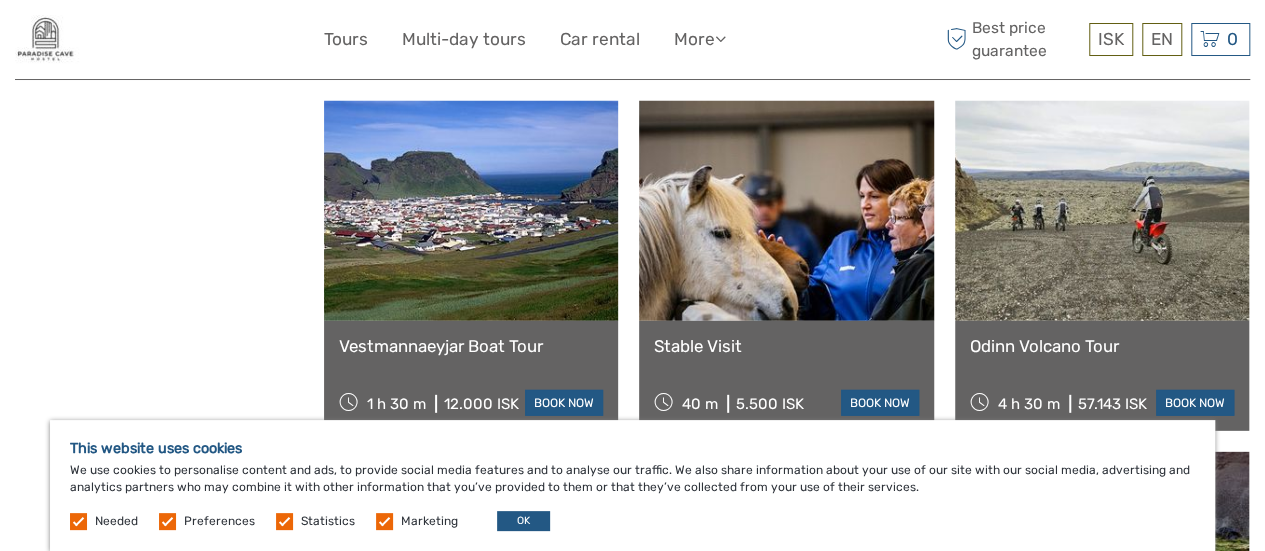 click on "Show filters
Hide filters
Filters
Showing ( 72 ) out of ( 216 ) tours
Clear all filters
Price
600 ISK   510.000 ISK
Clear
Private tours
Best Of
Best for Self Drive
(9)
Best of Summer
(3)
Best of Winter
(3)
Classic Tours
(1)" at bounding box center (169, -2030) 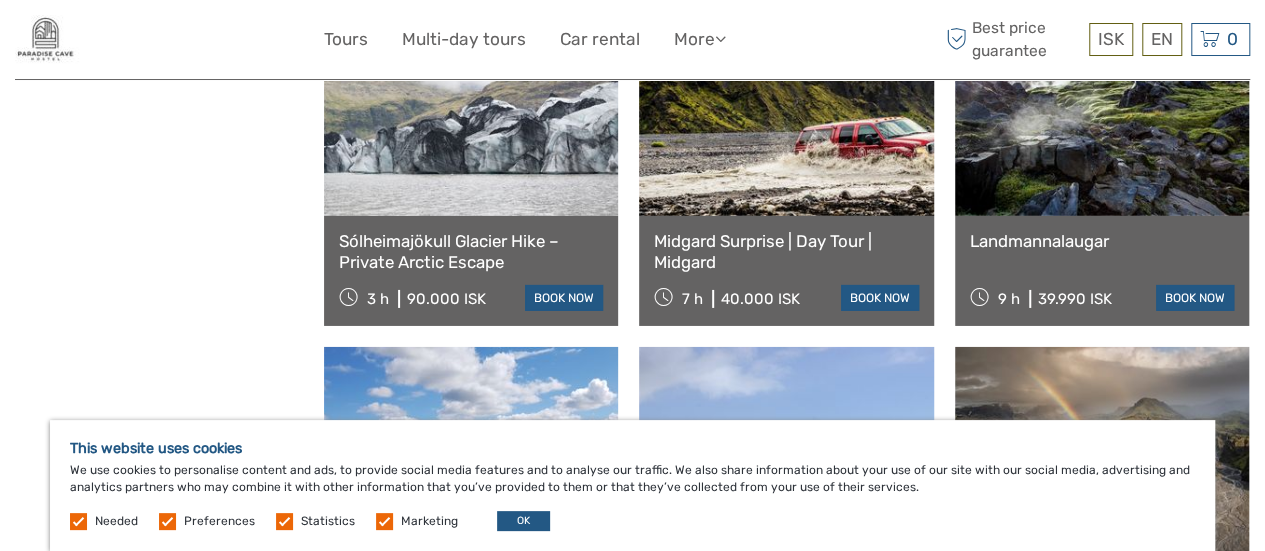 scroll, scrollTop: 6957, scrollLeft: 0, axis: vertical 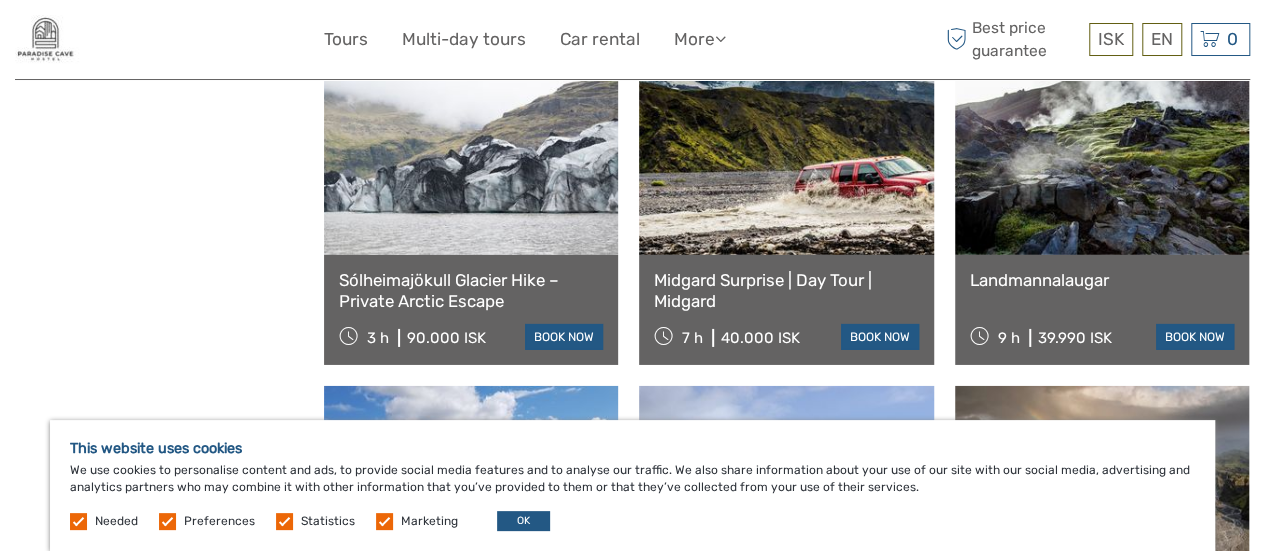 drag, startPoint x: 218, startPoint y: 306, endPoint x: 139, endPoint y: 303, distance: 79.05694 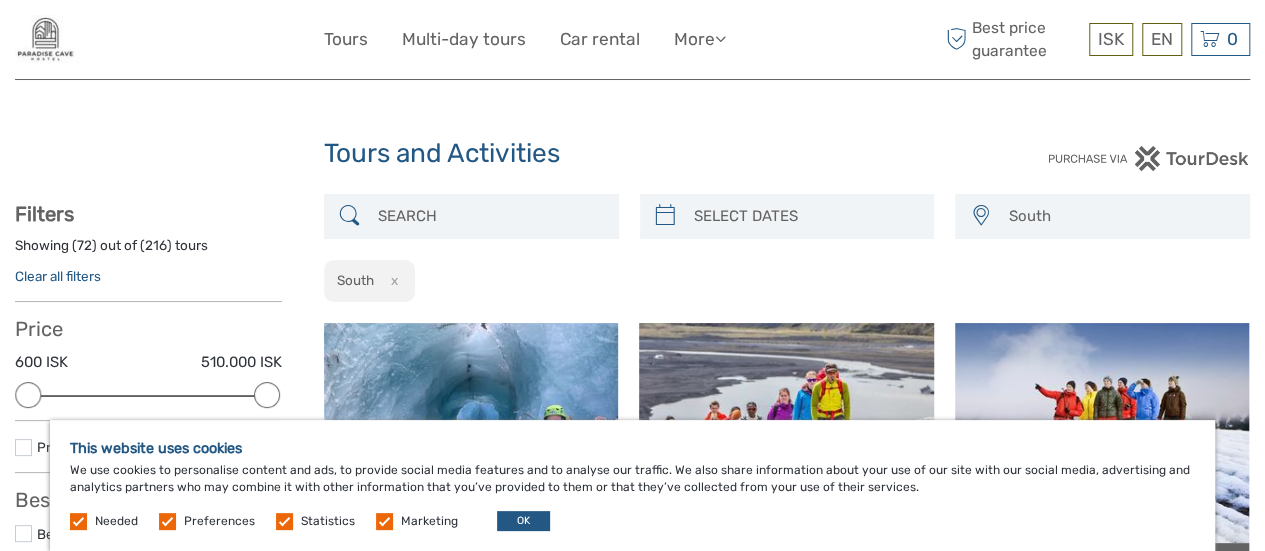 scroll, scrollTop: 441, scrollLeft: 0, axis: vertical 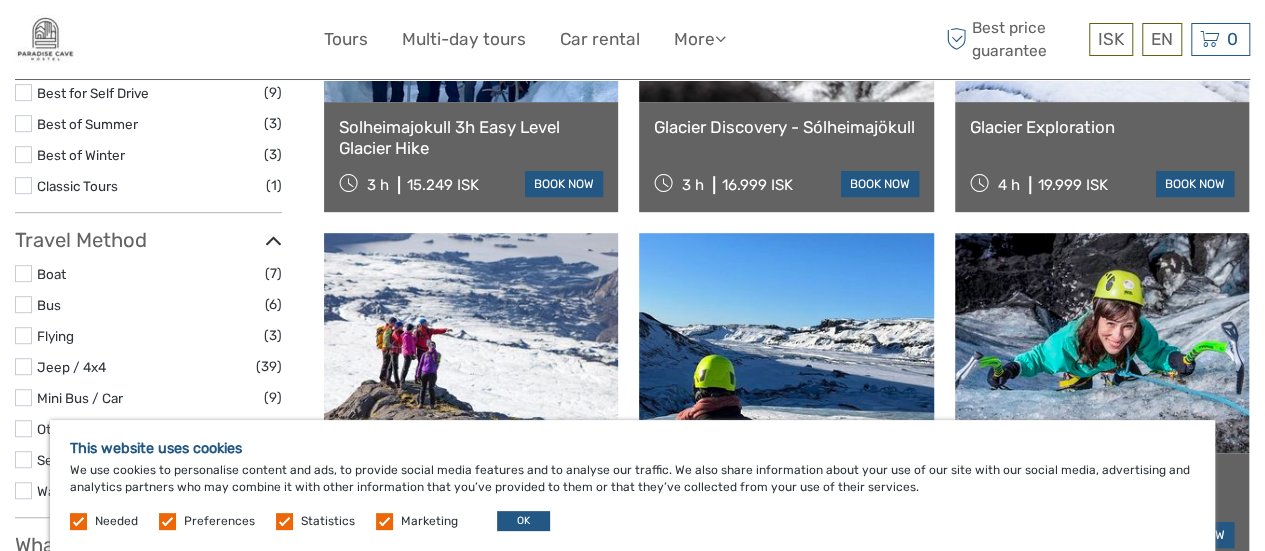 click on "ISK
ISK
€
$
£
EN
English
Español
Deutsch
Tours
Multi-day tours
Car rental
More
Travel Articles
Back to Web
Travel Articles
Back to Web
Best price guarantee
Best price guarantee
ISK
ISK
€
$
£
EN
English
Español
Deutsch
0" at bounding box center [632, 4259] 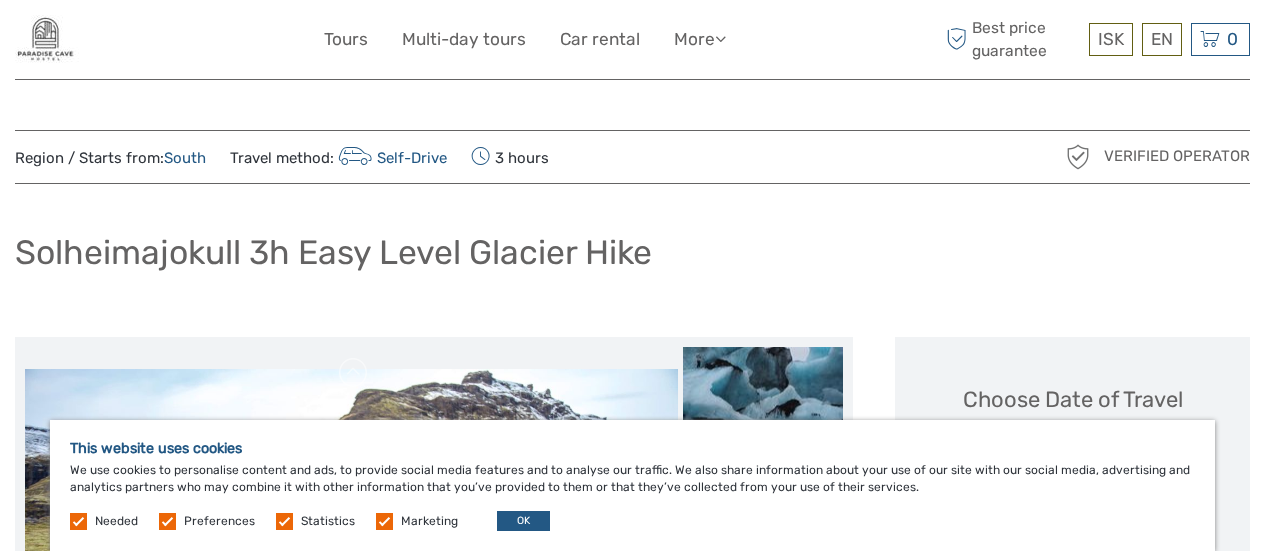 scroll, scrollTop: 0, scrollLeft: 0, axis: both 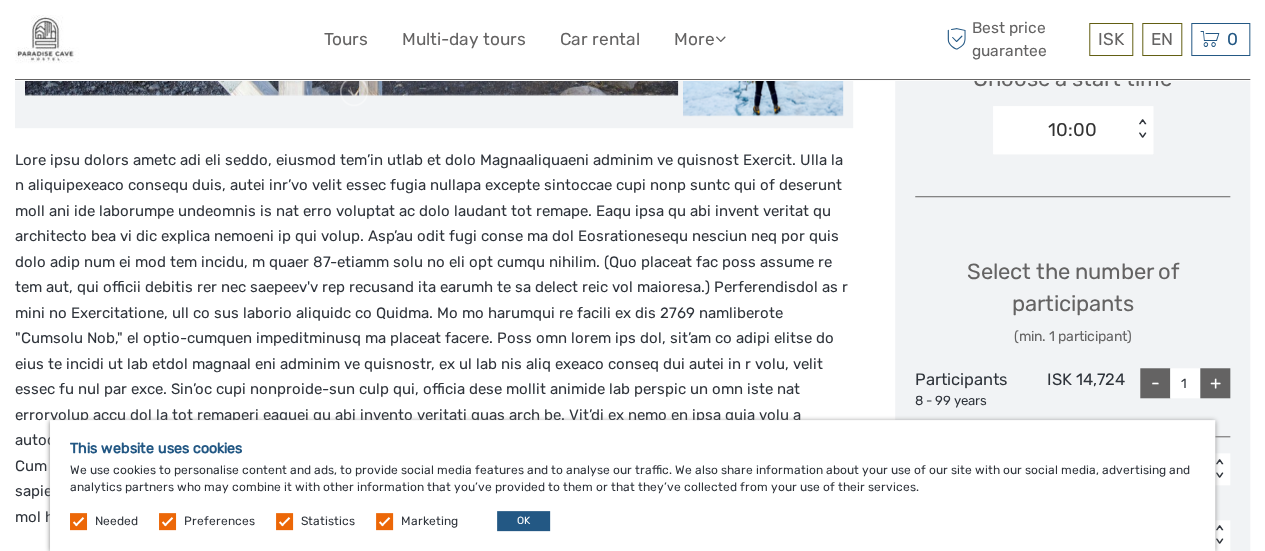 click at bounding box center (434, 339) 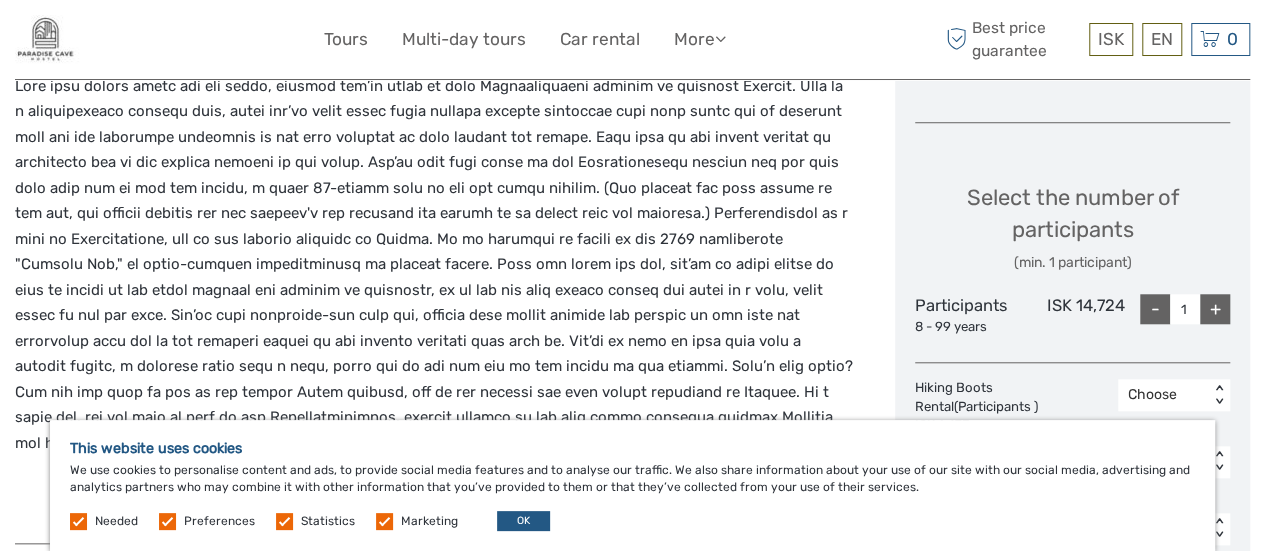 scroll, scrollTop: 789, scrollLeft: 0, axis: vertical 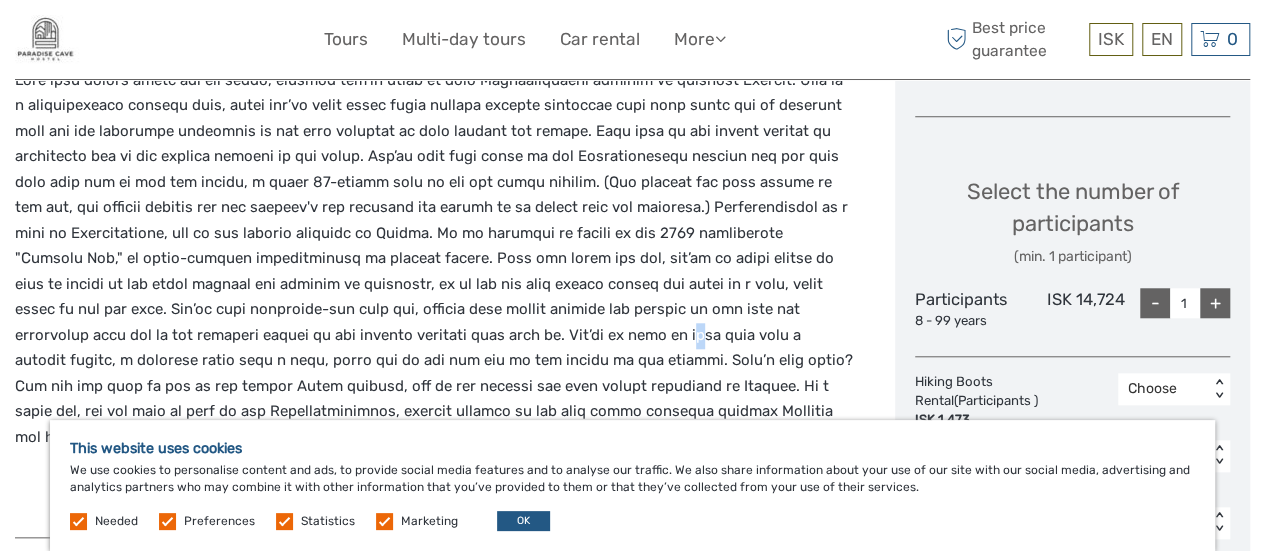 drag, startPoint x: 574, startPoint y: 311, endPoint x: 518, endPoint y: 325, distance: 57.72348 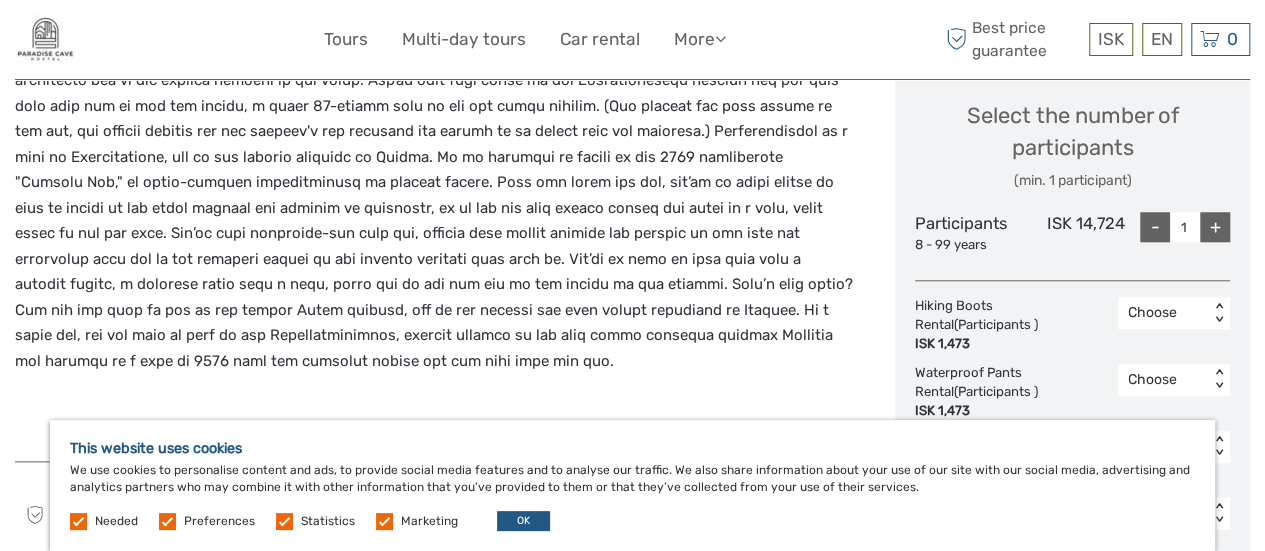 click at bounding box center (434, 183) 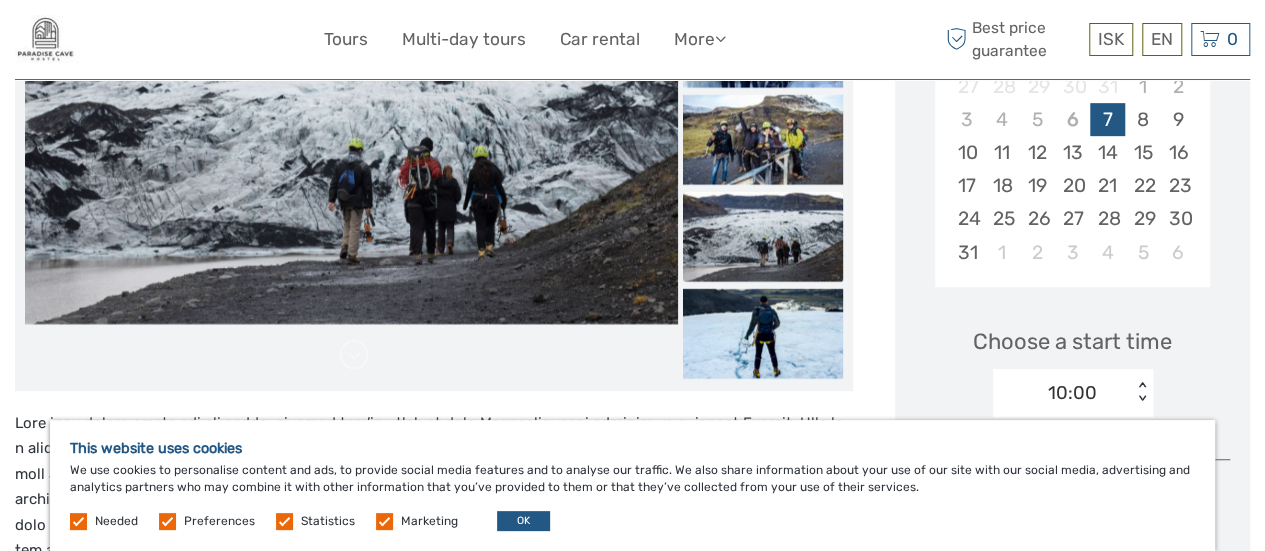 scroll, scrollTop: 455, scrollLeft: 0, axis: vertical 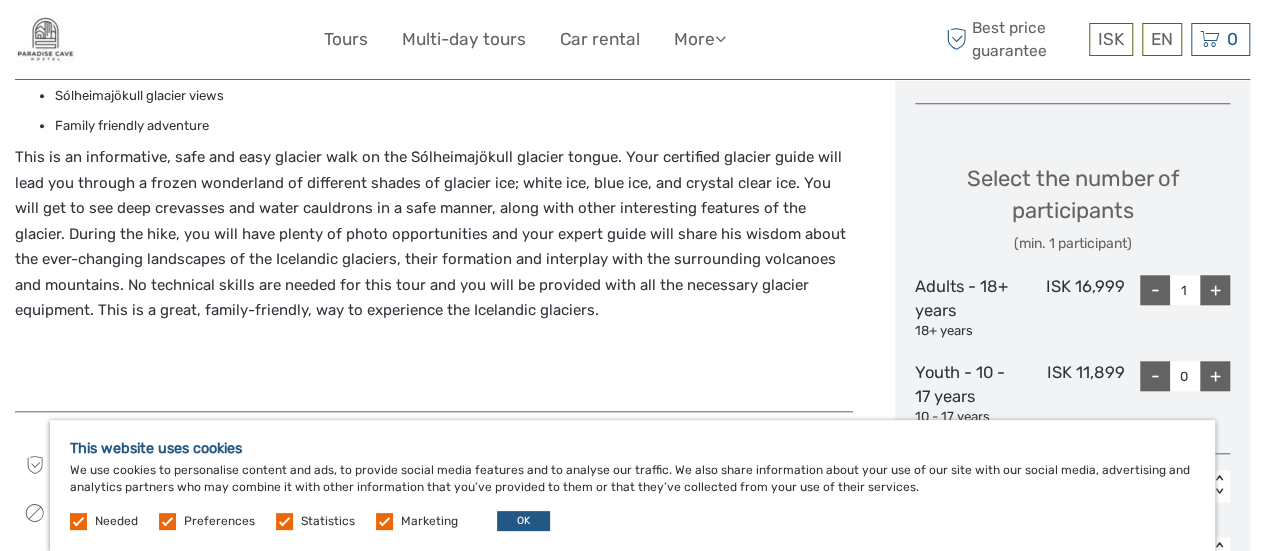 click on "This is an informative, safe and easy glacier walk on the Sólheimajökull glacier tongue. Your certified glacier guide will lead you through a frozen wonderland of different shades of glacier ice; white ice, blue ice, and crystal clear ice. You will get to see deep crevasses and water cauldrons in a safe manner, along with other interesting features of the glacier. During the hike, you will have plenty of photo opportunities and your expert guide will share his wisdom about the ever-changing landscapes of the Icelandic glaciers, their formation and interplay with the surrounding volcanoes and mountains. No technical skills are needed for this tour and you will be provided with all the necessary glacier equipment. This is a great, family-friendly, way to experience the Icelandic glaciers." at bounding box center [434, 234] 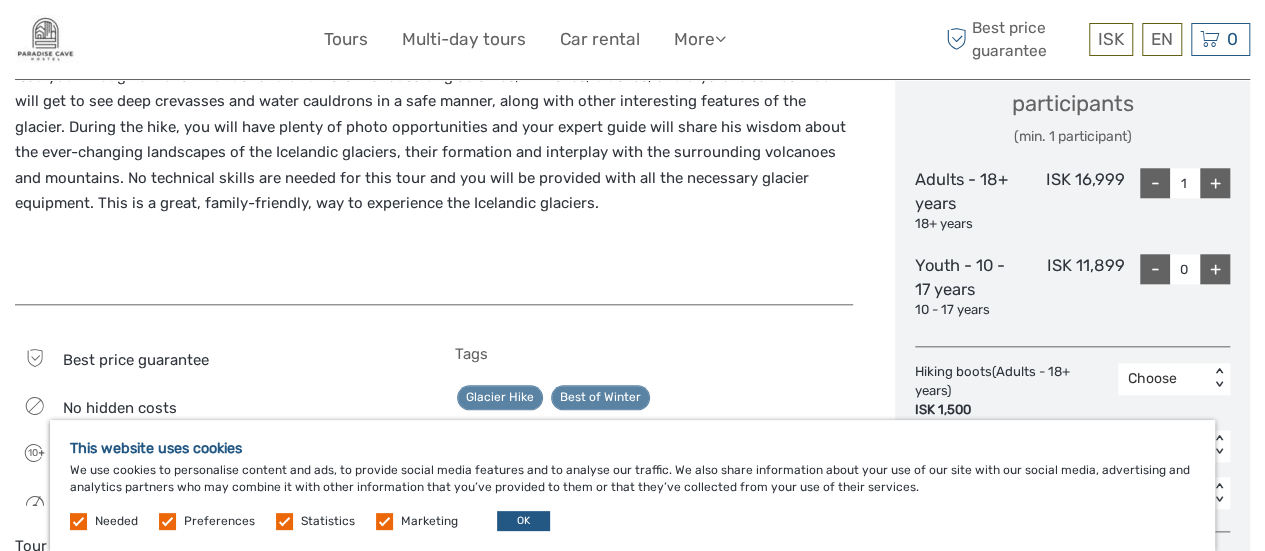 scroll, scrollTop: 876, scrollLeft: 0, axis: vertical 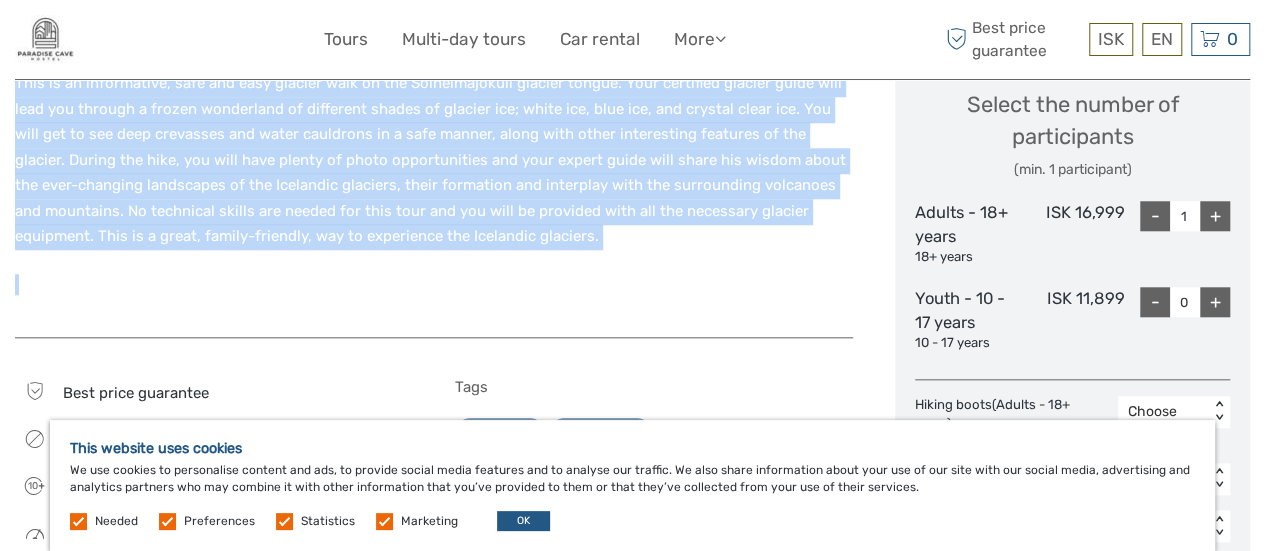 drag, startPoint x: 582, startPoint y: 265, endPoint x: 462, endPoint y: 290, distance: 122.57651 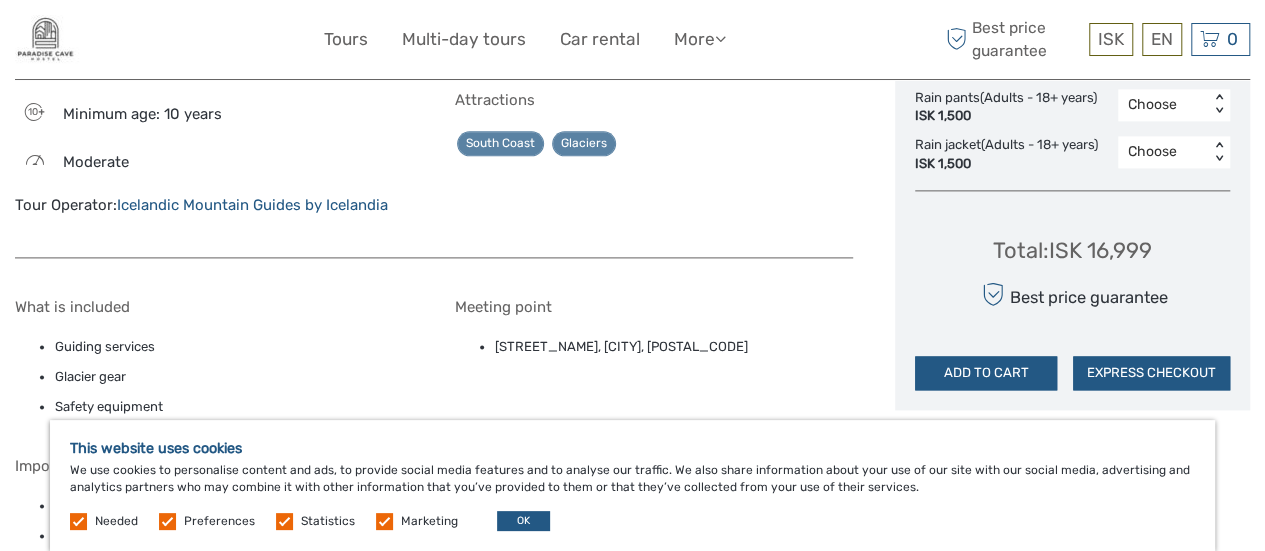 click on "Guiding services" at bounding box center (234, 347) 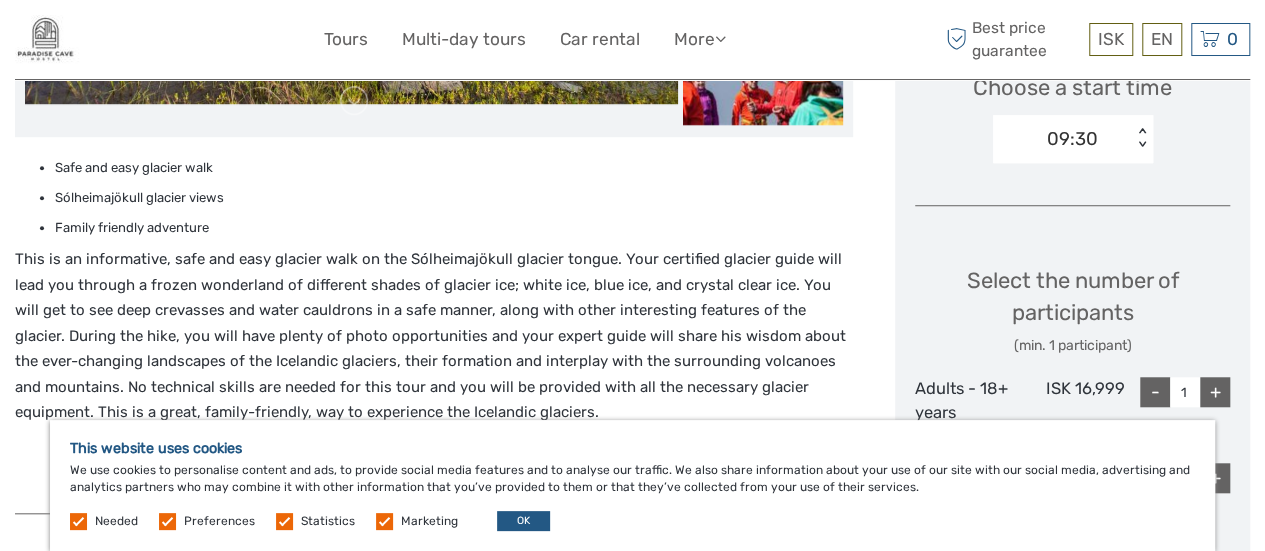 scroll, scrollTop: 776, scrollLeft: 0, axis: vertical 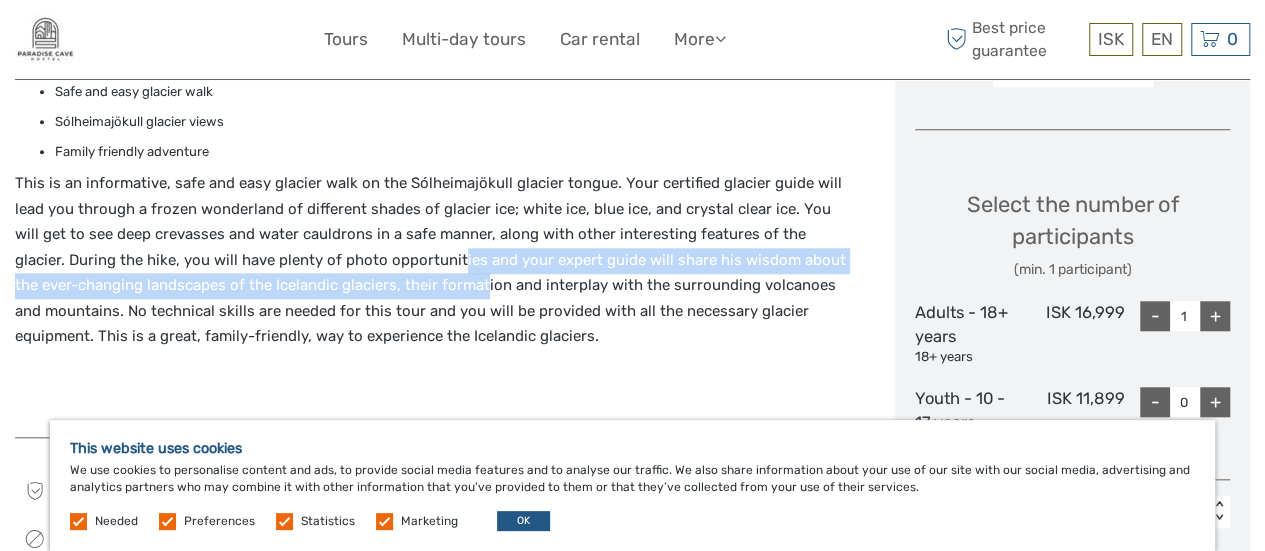 drag, startPoint x: 568, startPoint y: 302, endPoint x: 405, endPoint y: 271, distance: 165.92166 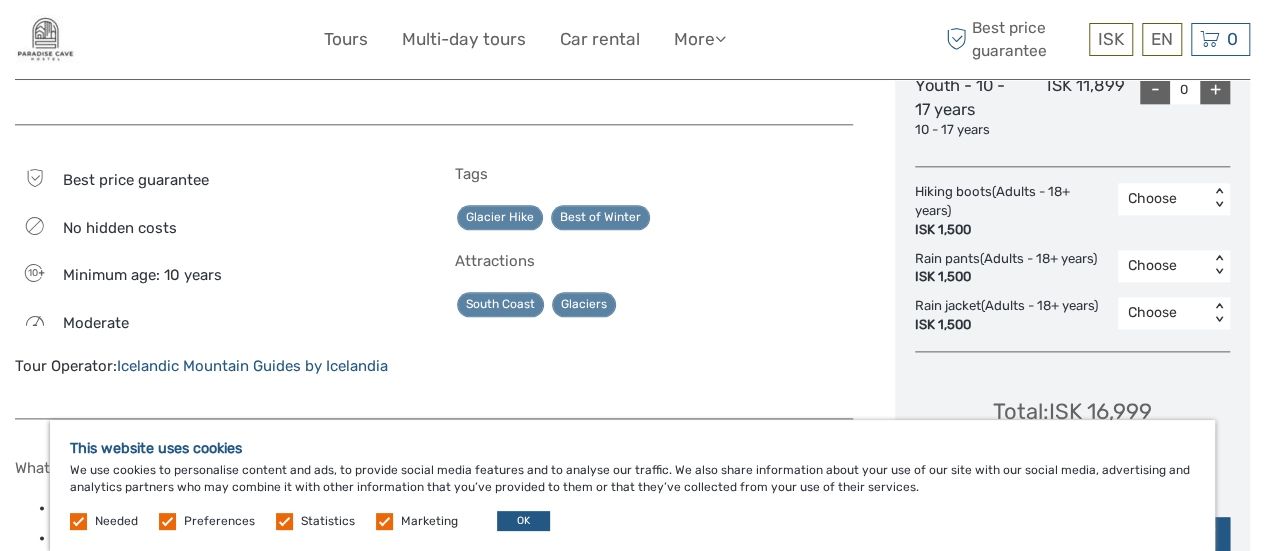 scroll, scrollTop: 1148, scrollLeft: 0, axis: vertical 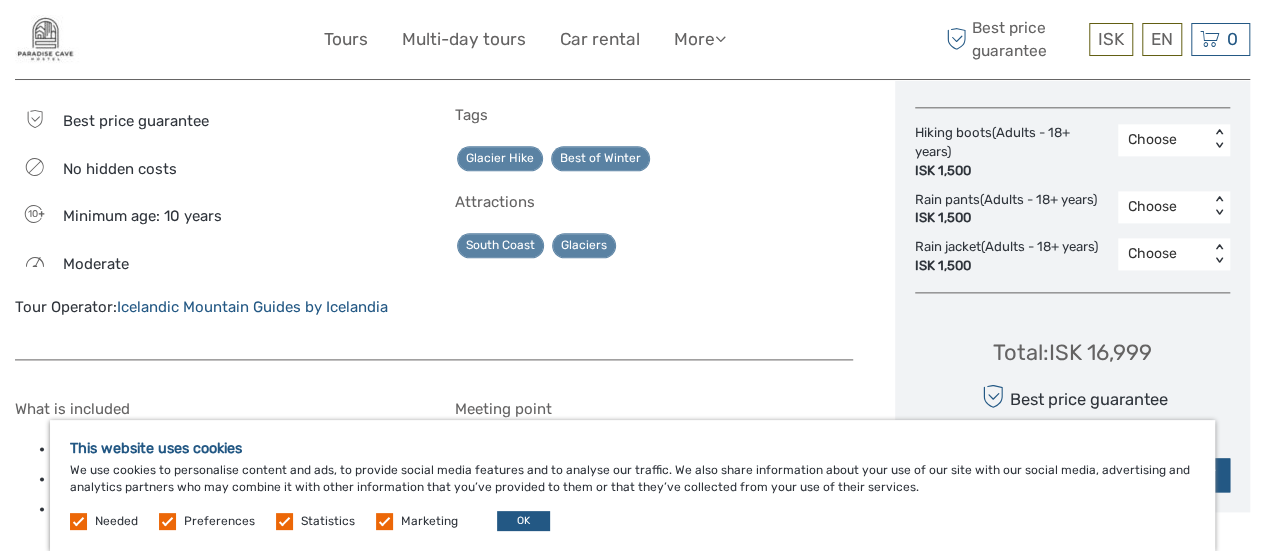 click on "Tour Operator:
Icelandic Mountain Guides by Icelandia" at bounding box center (214, 307) 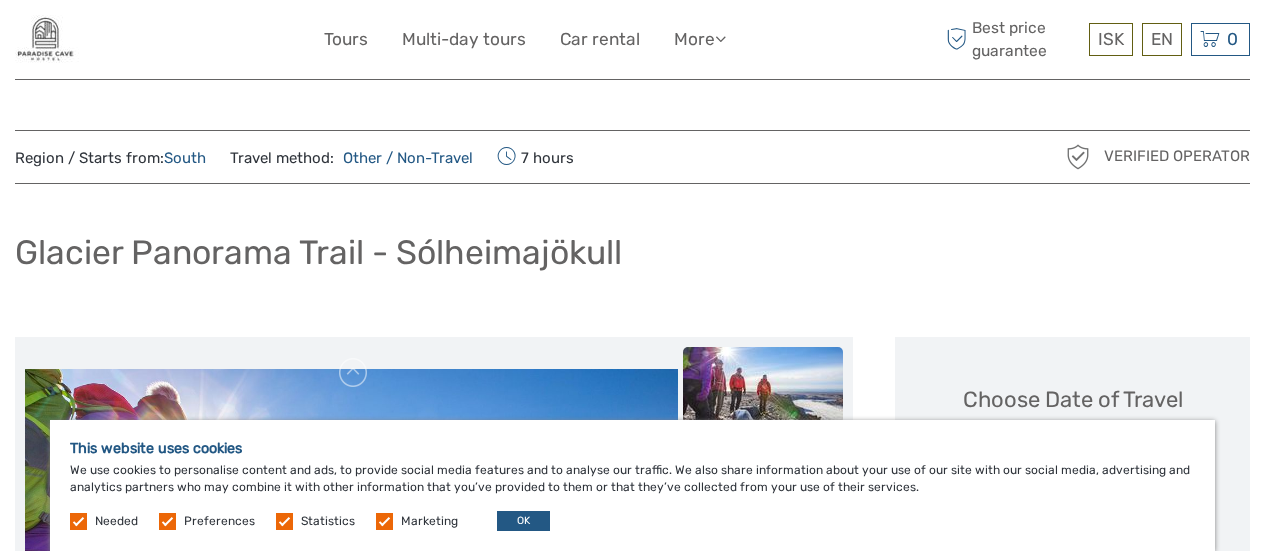 scroll, scrollTop: 0, scrollLeft: 0, axis: both 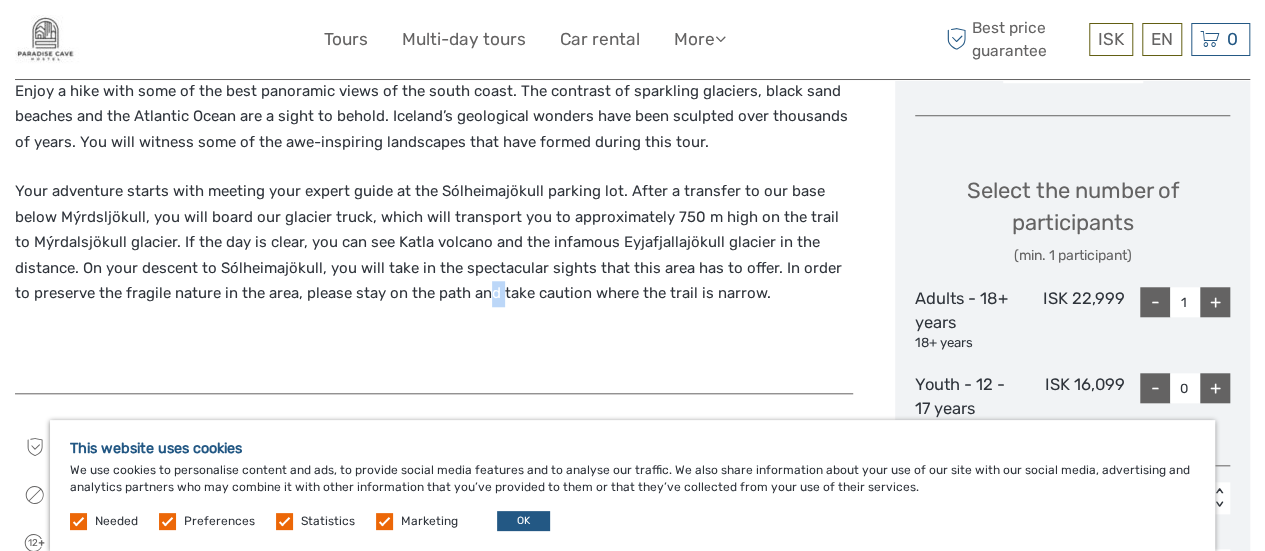 drag, startPoint x: 570, startPoint y: 257, endPoint x: 469, endPoint y: 294, distance: 107.563934 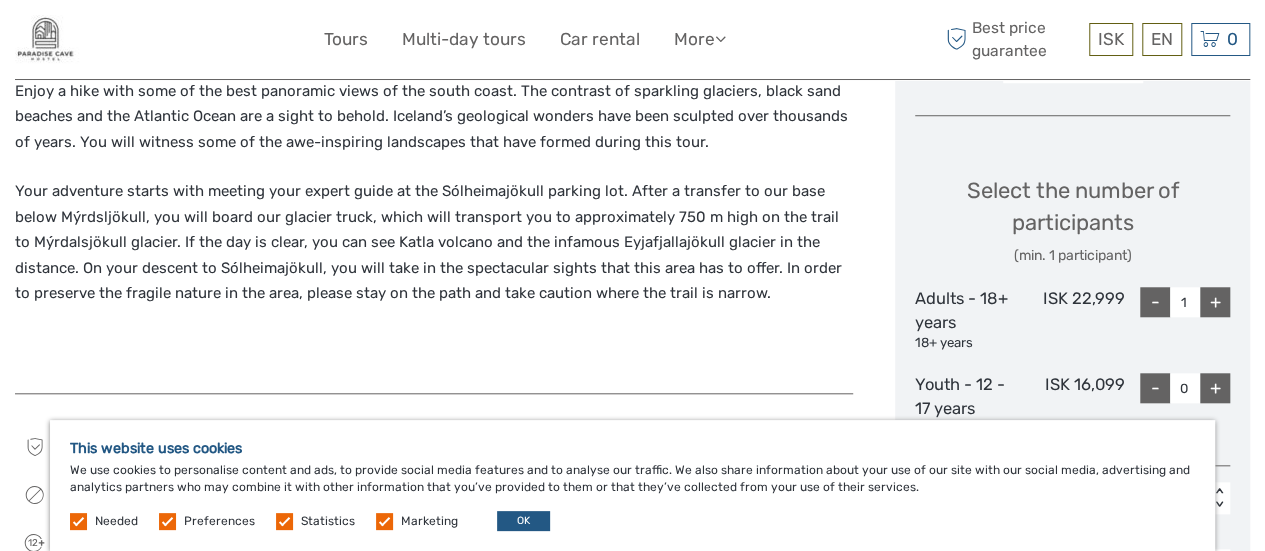drag, startPoint x: 500, startPoint y: 301, endPoint x: 428, endPoint y: 330, distance: 77.62087 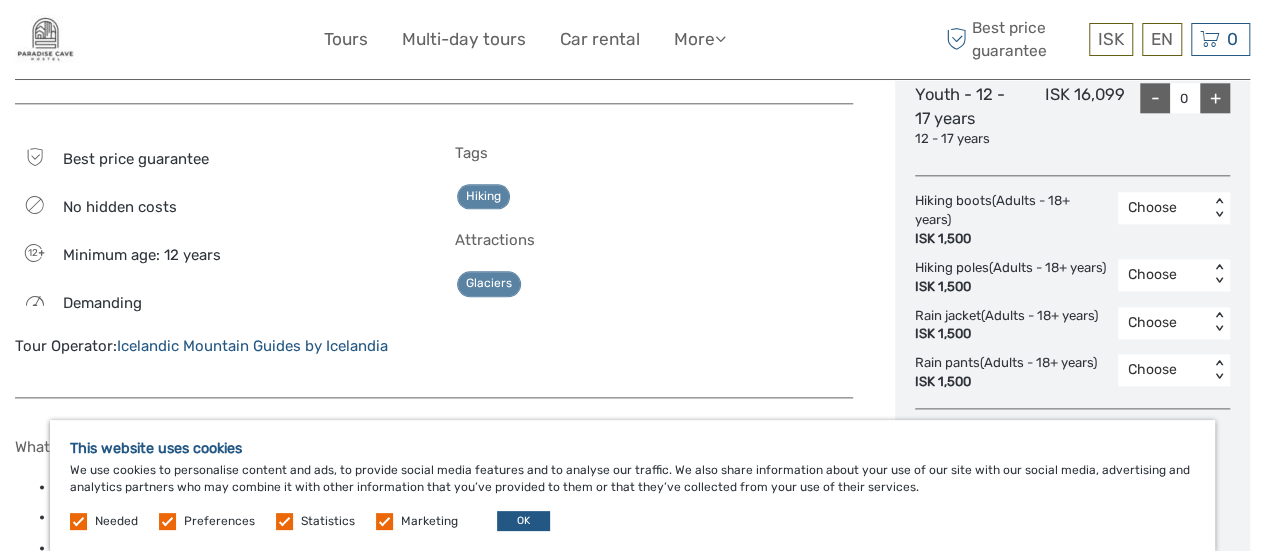 scroll, scrollTop: 1129, scrollLeft: 0, axis: vertical 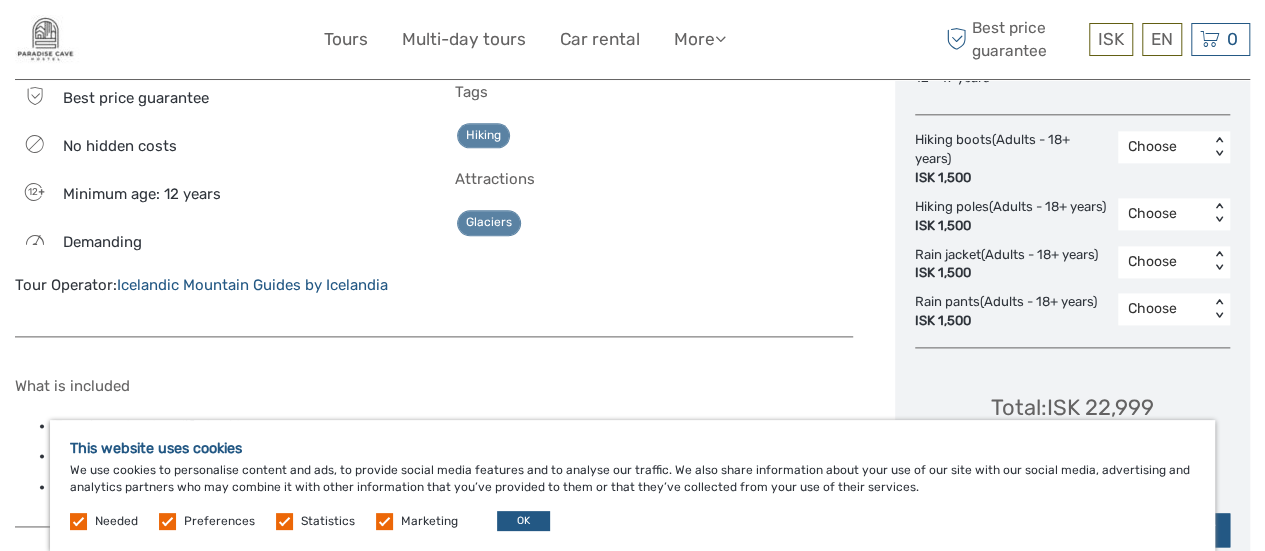 drag, startPoint x: 555, startPoint y: 313, endPoint x: 484, endPoint y: 347, distance: 78.72102 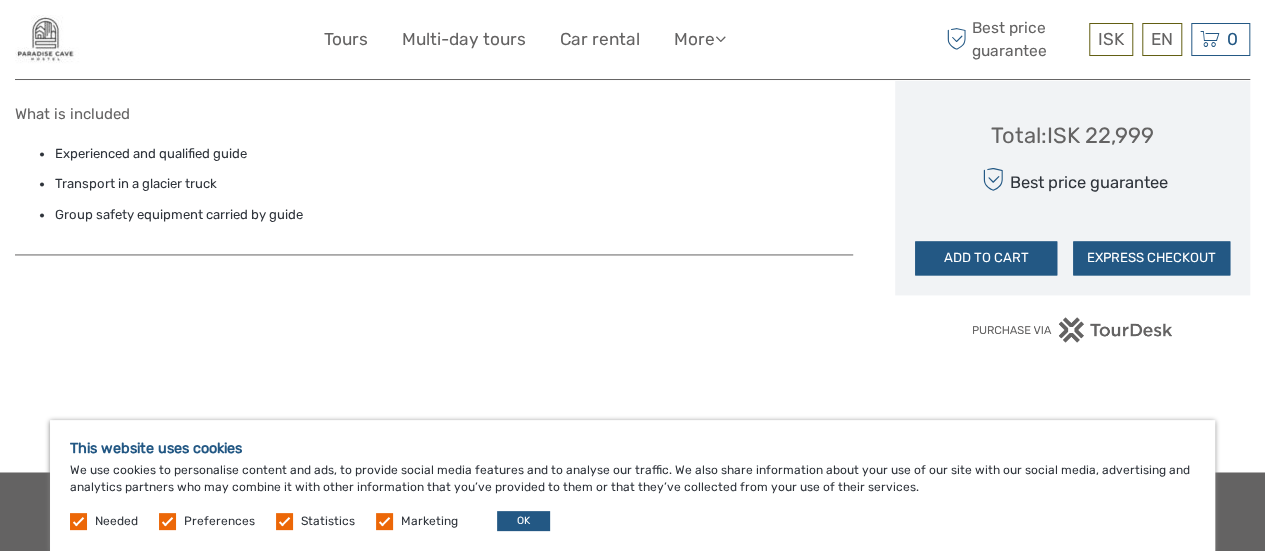 drag, startPoint x: 520, startPoint y: 295, endPoint x: 423, endPoint y: 271, distance: 99.92497 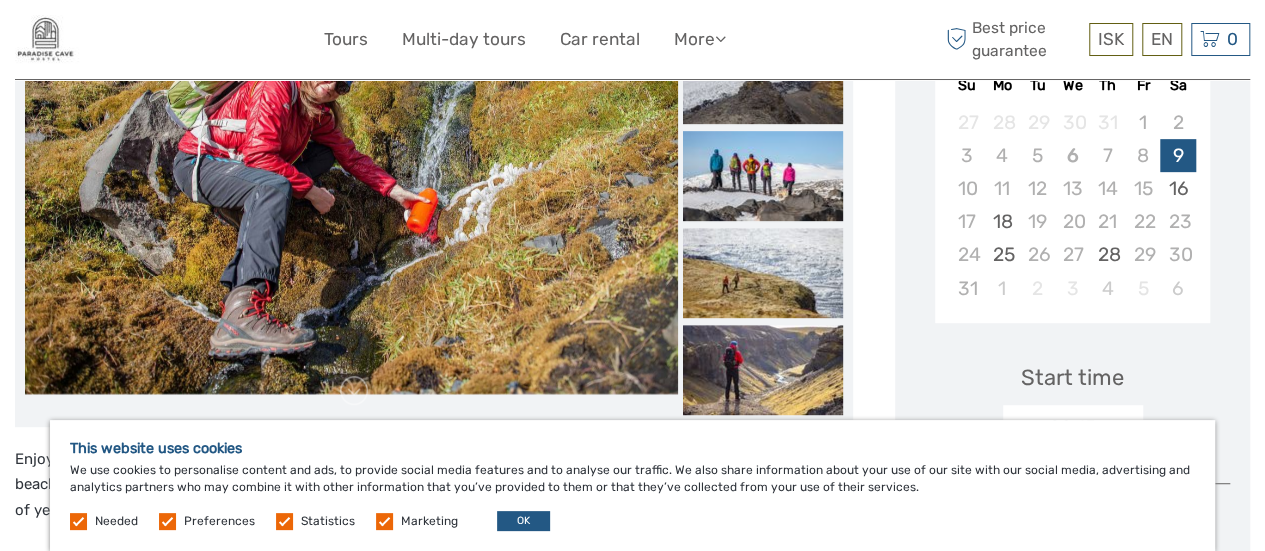 scroll, scrollTop: 0, scrollLeft: 0, axis: both 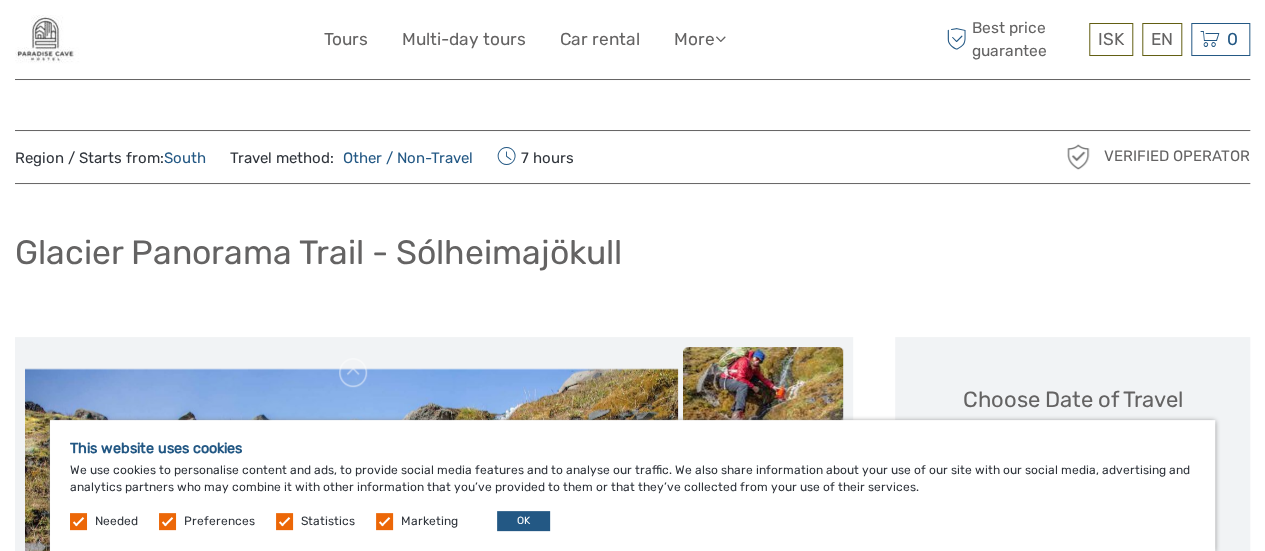 click on "Region / Starts from:
South
Travel method:
Other / Non-Travel
7 hours
Verified Operator" at bounding box center (632, 157) 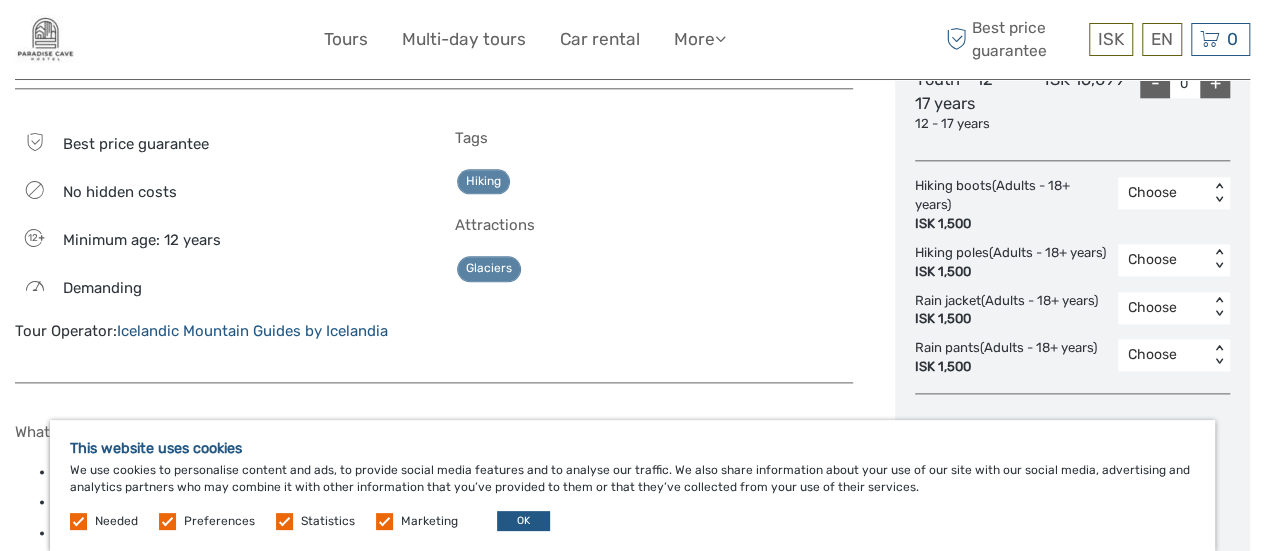 scroll, scrollTop: 1090, scrollLeft: 0, axis: vertical 